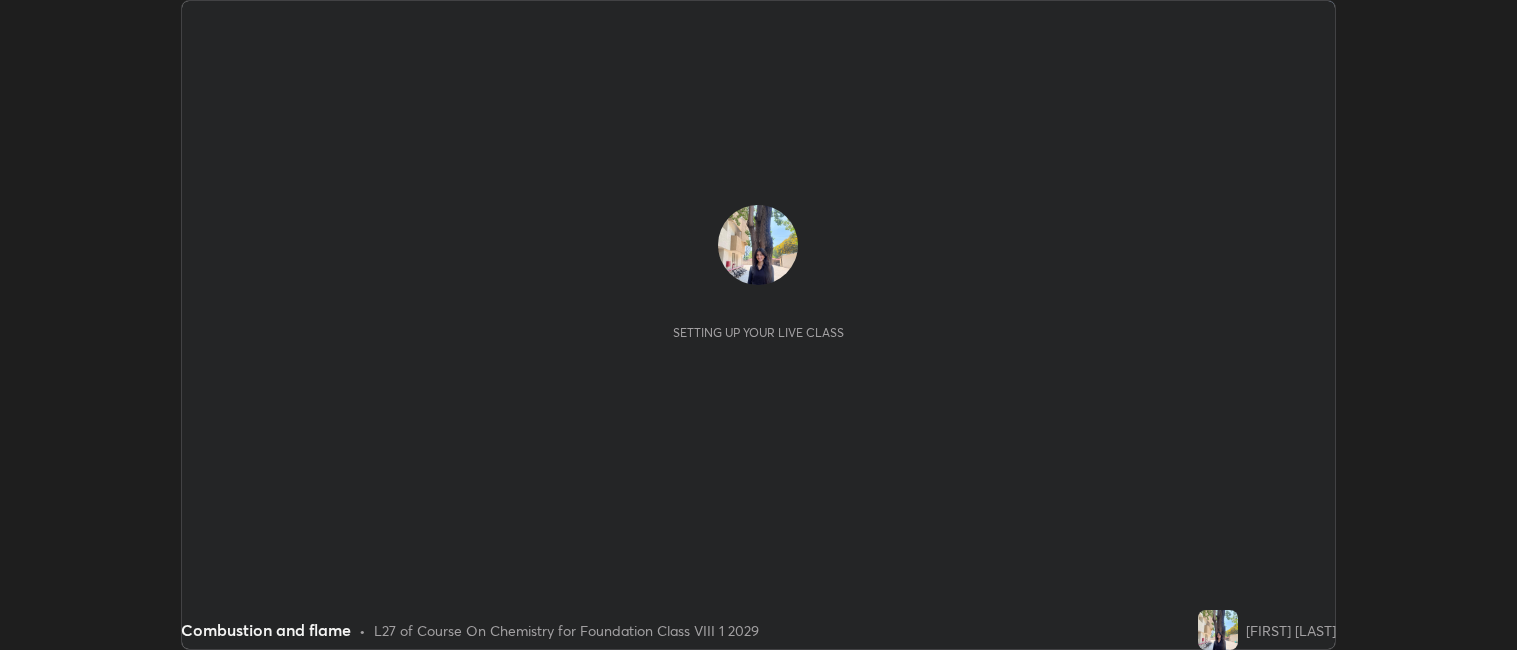 scroll, scrollTop: 0, scrollLeft: 0, axis: both 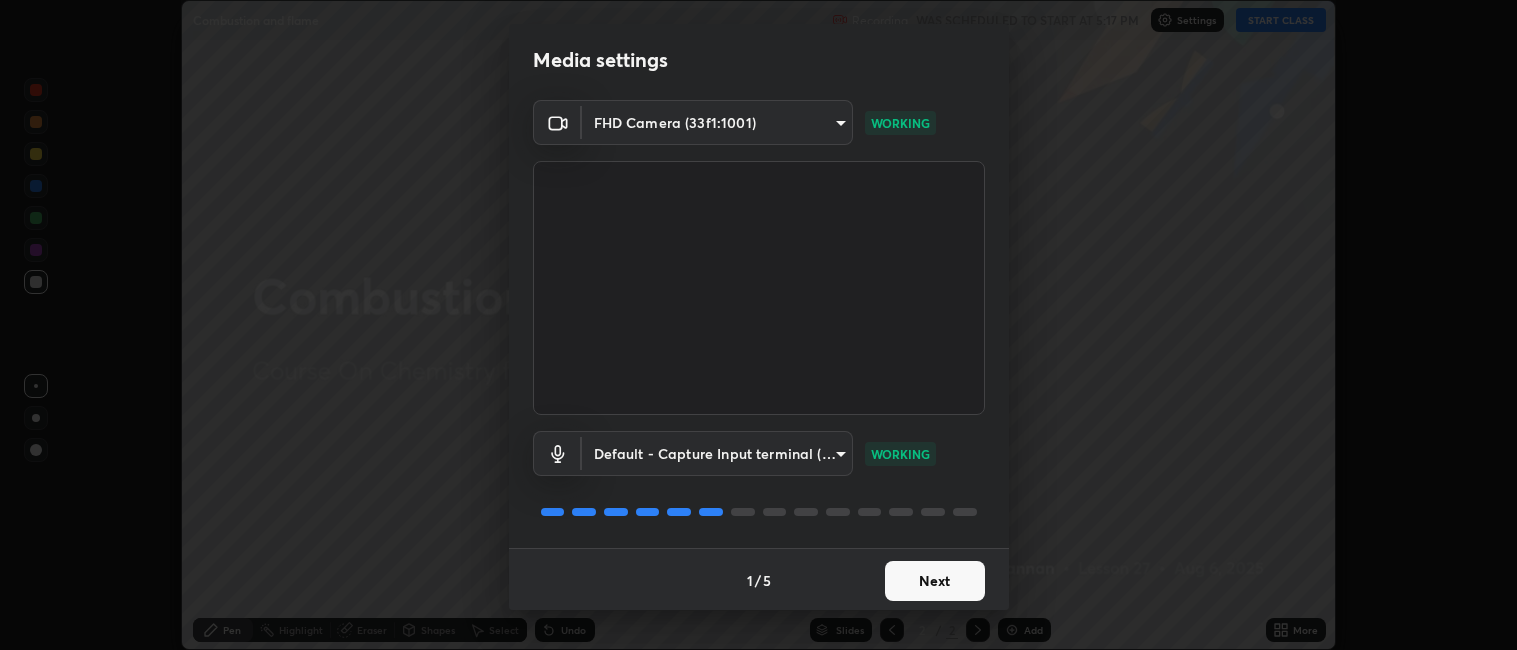 click on "Next" at bounding box center [935, 581] 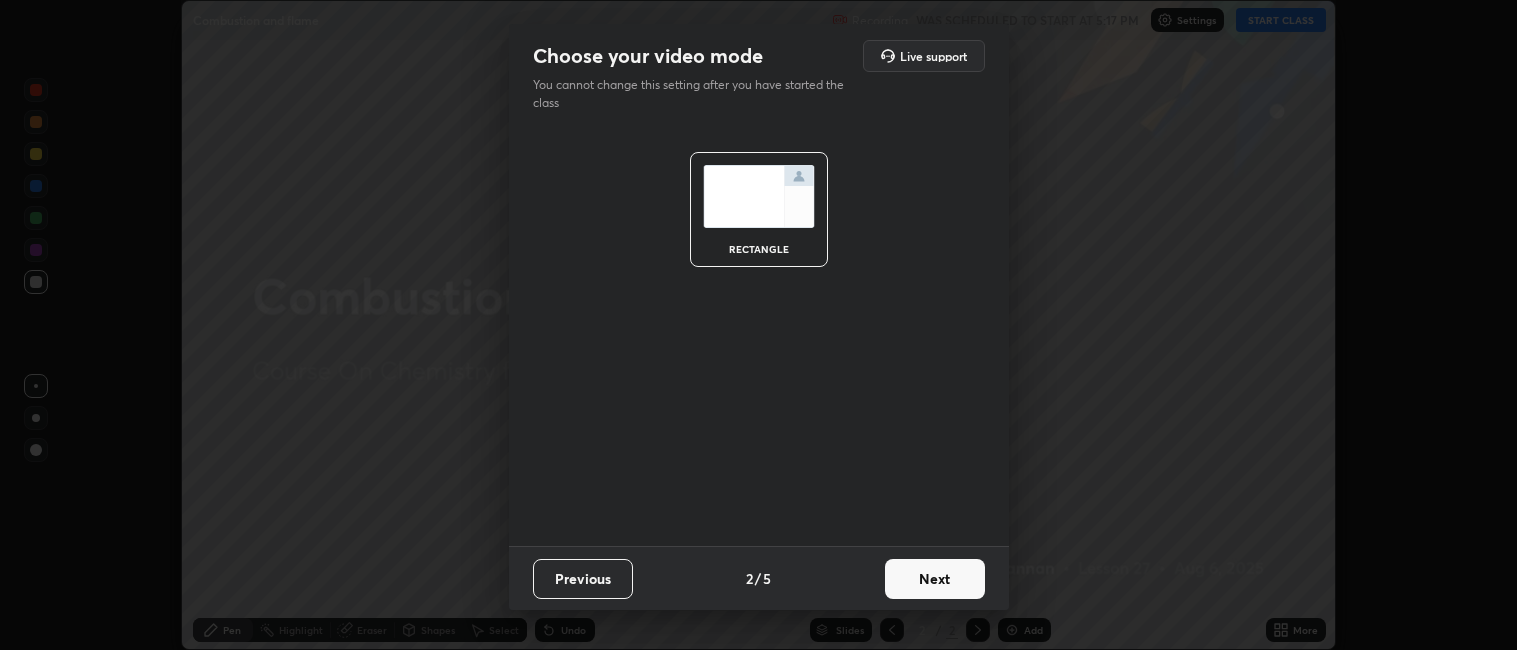 click on "Next" at bounding box center (935, 579) 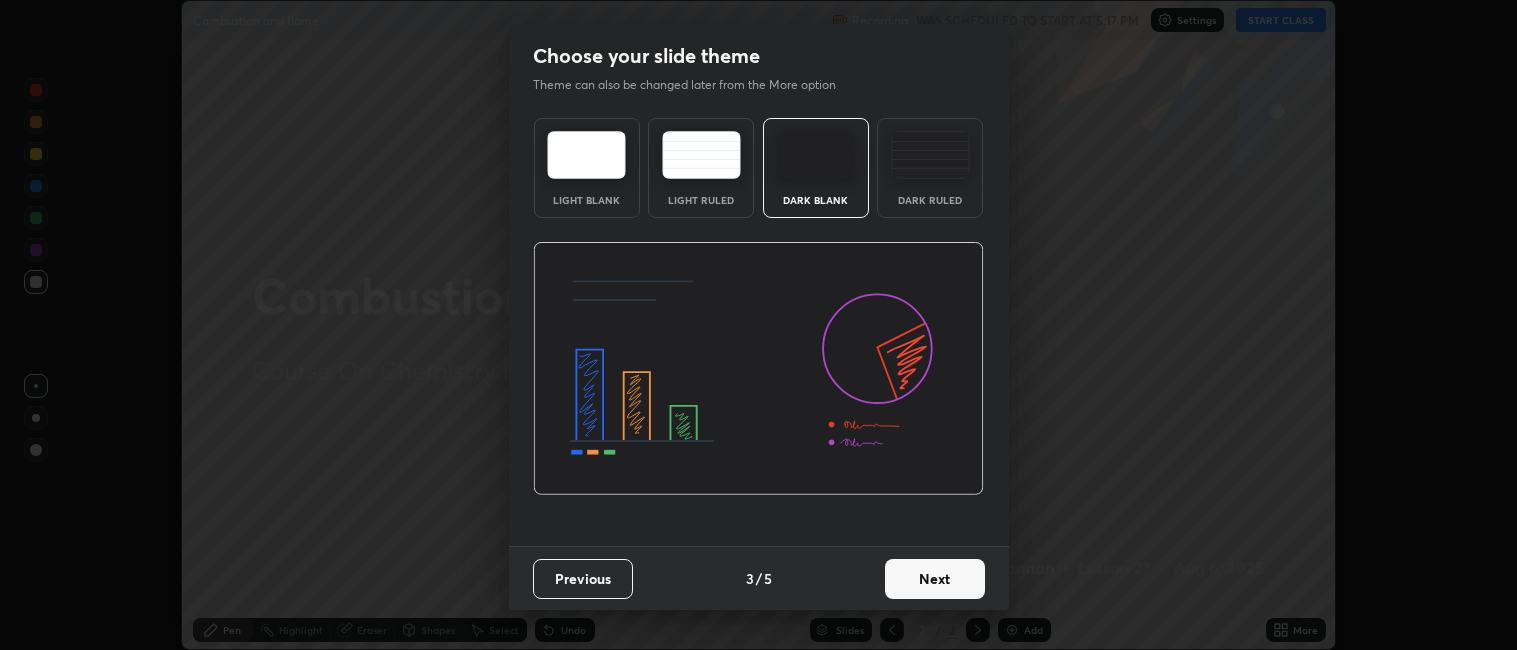 click on "Next" at bounding box center (935, 579) 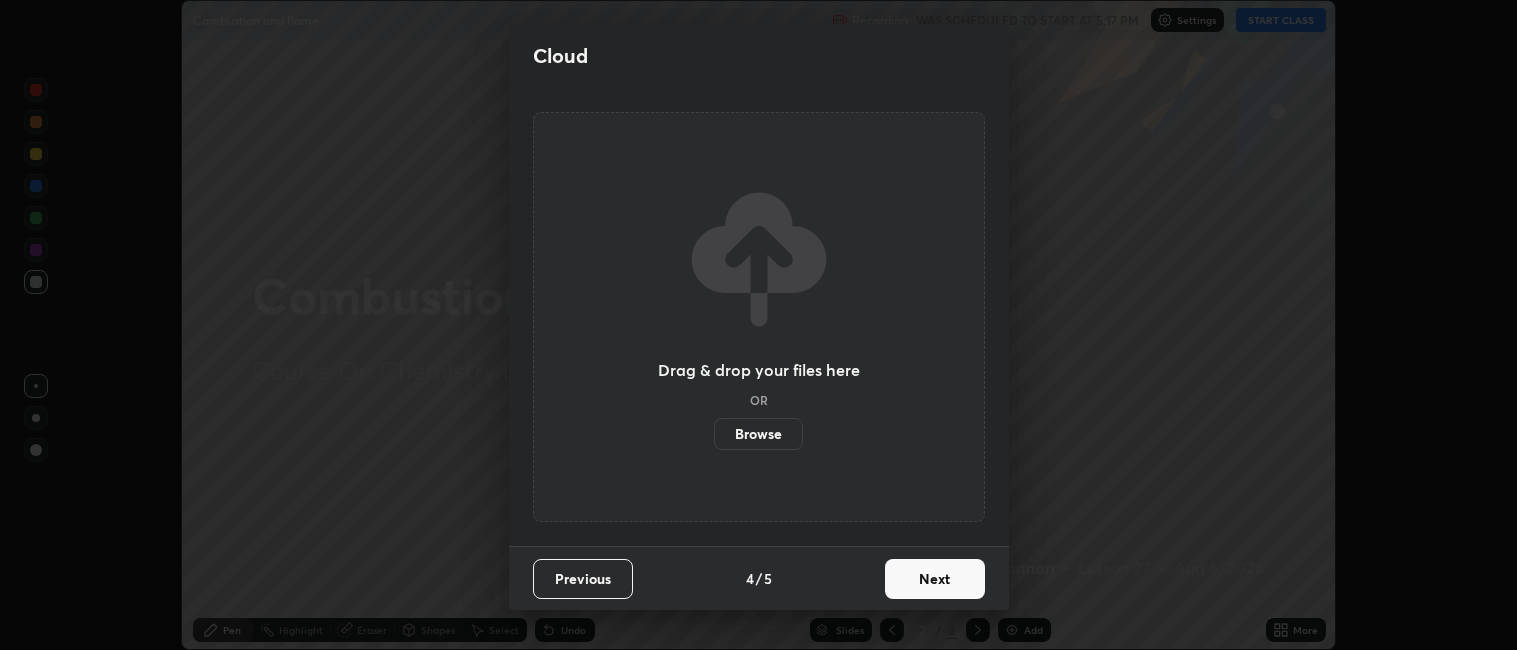 click on "Next" at bounding box center [935, 579] 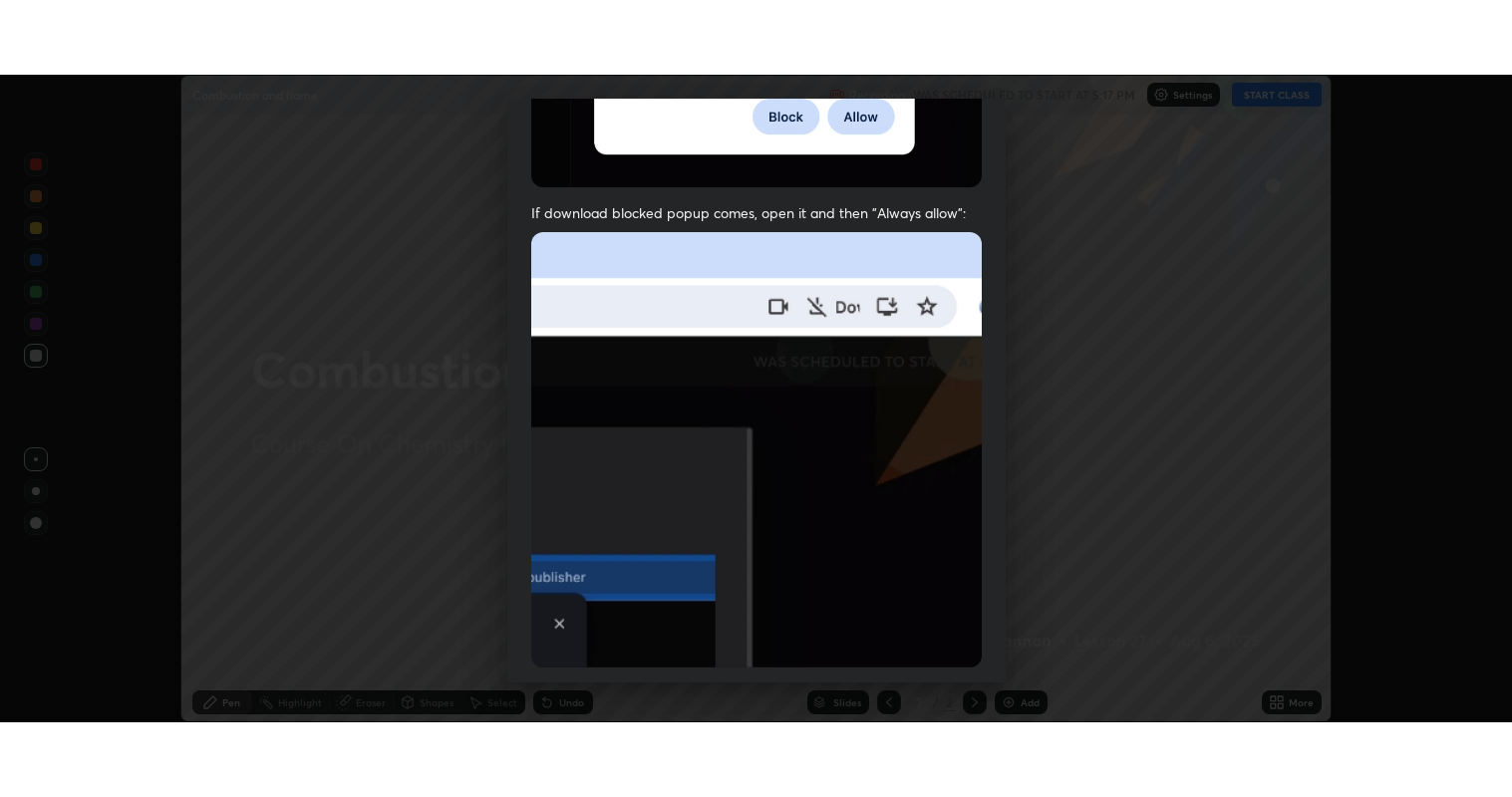 scroll, scrollTop: 411, scrollLeft: 0, axis: vertical 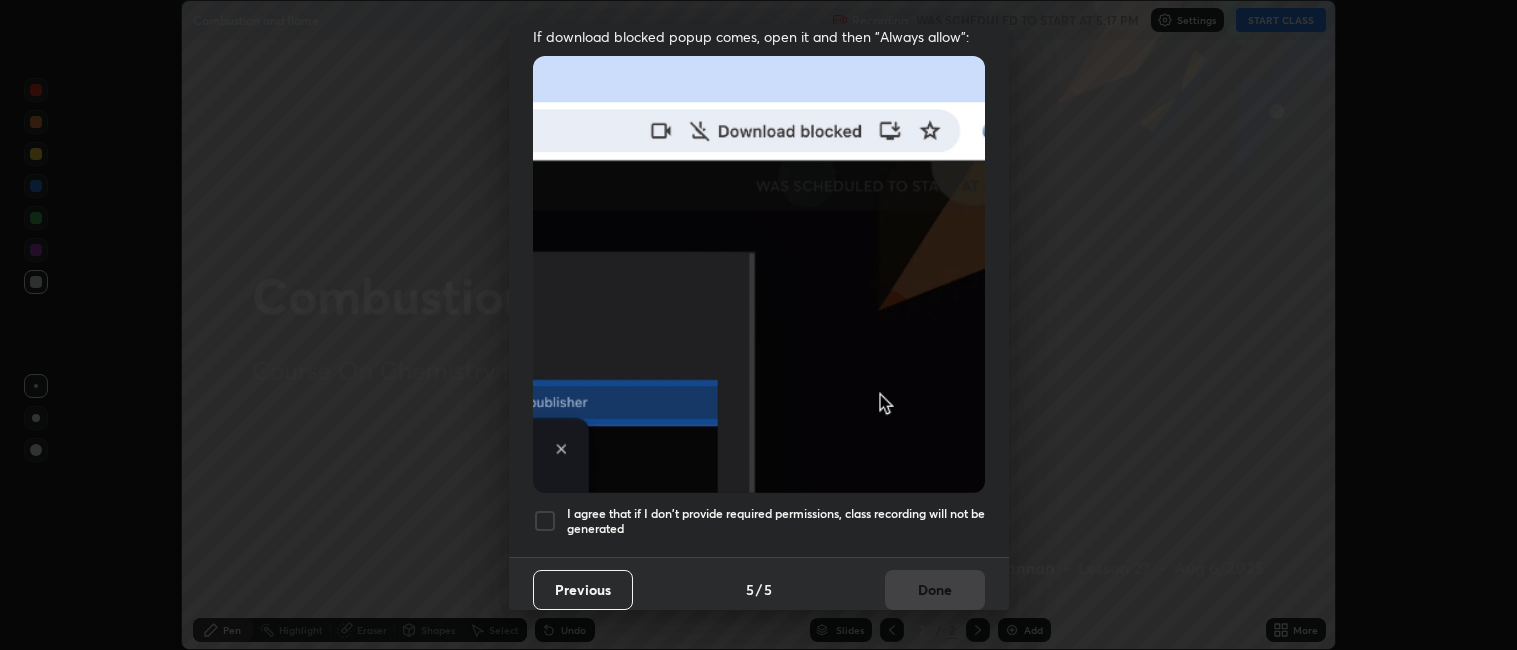 click at bounding box center [545, 521] 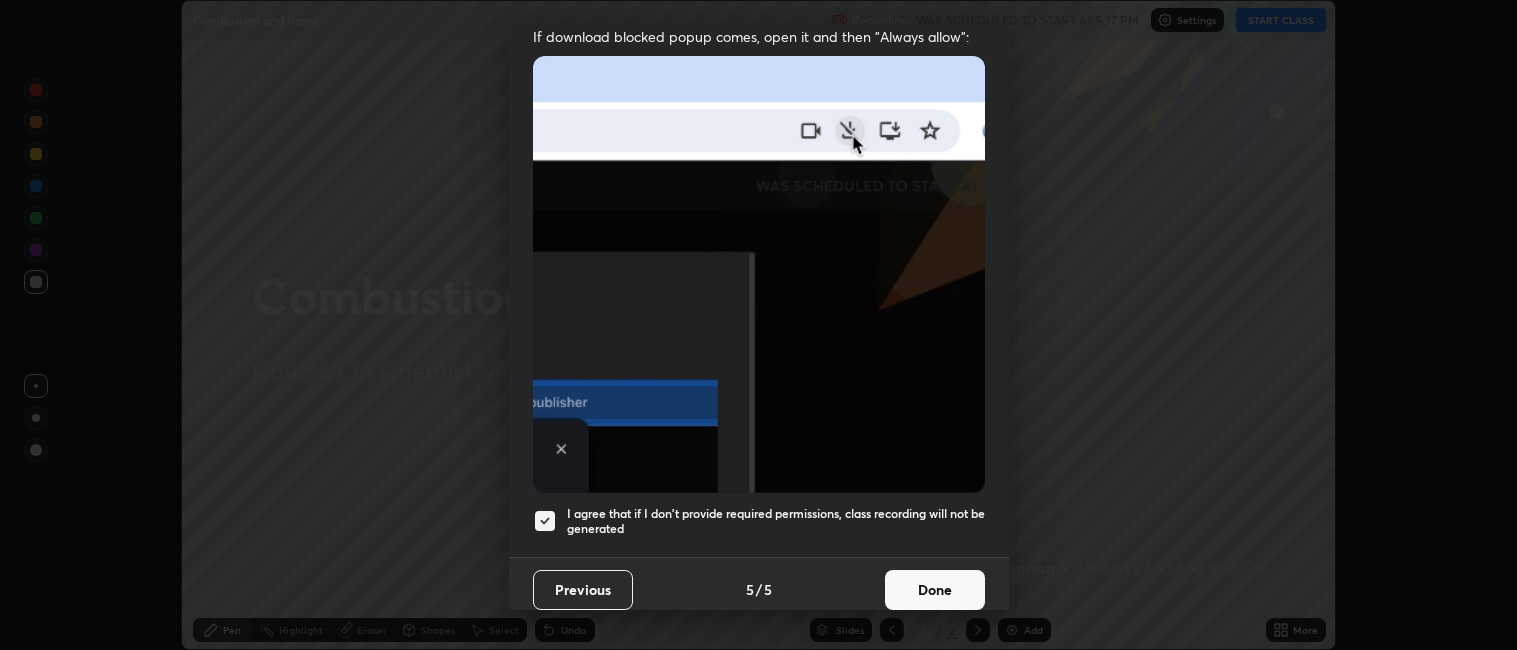 click on "Done" at bounding box center [935, 590] 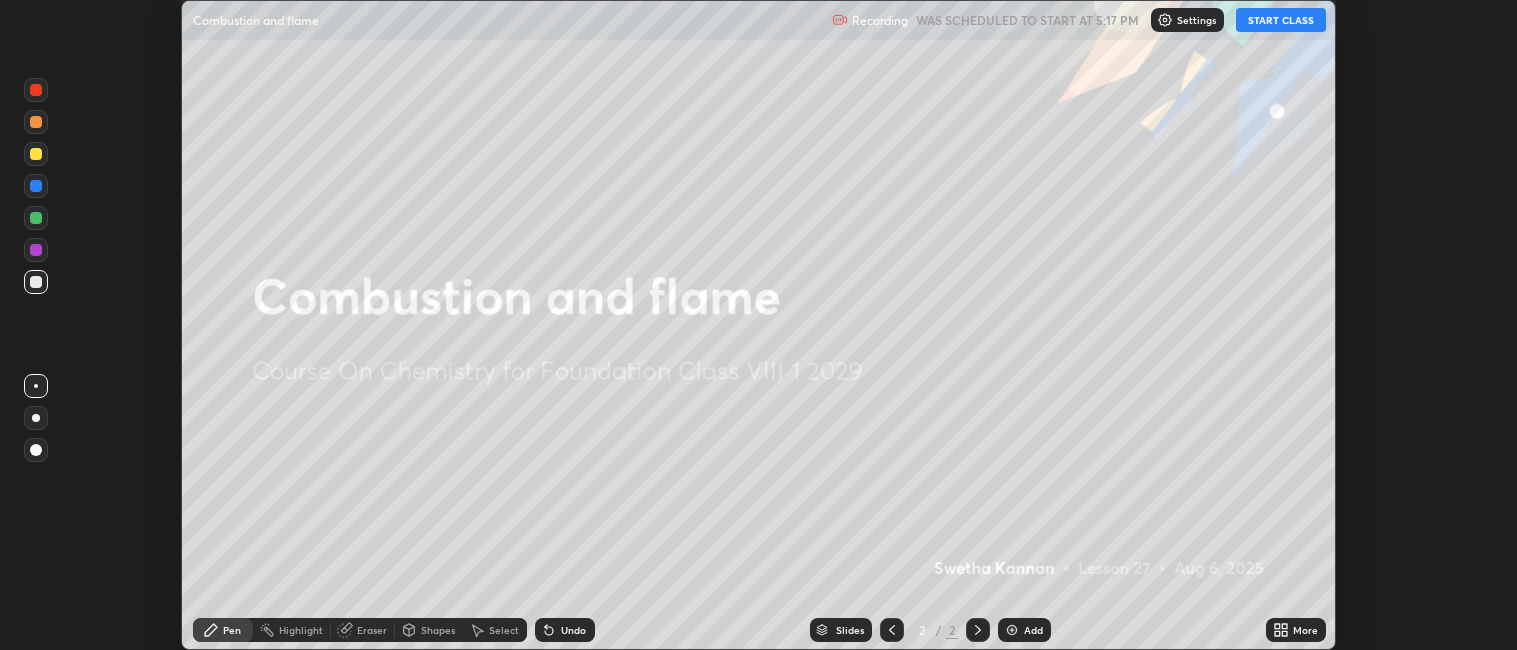 click on "START CLASS" at bounding box center (1281, 20) 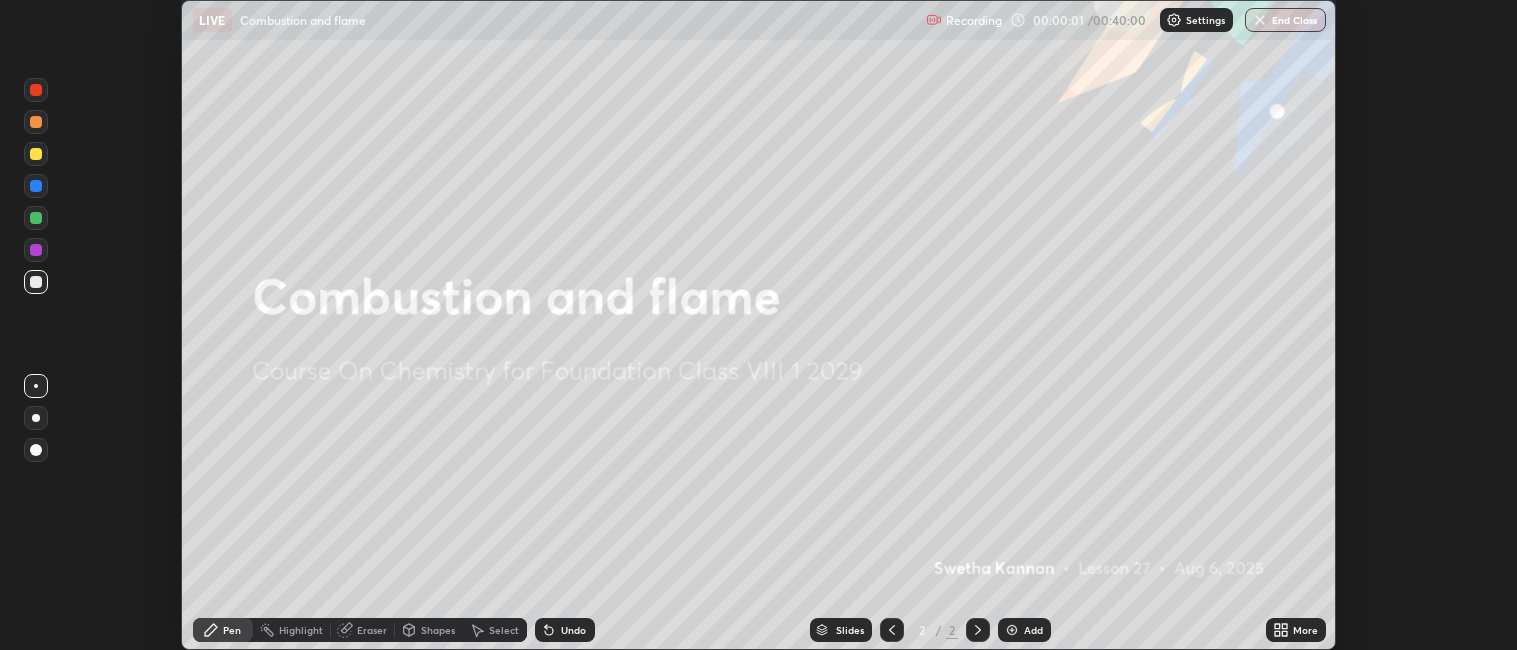 click 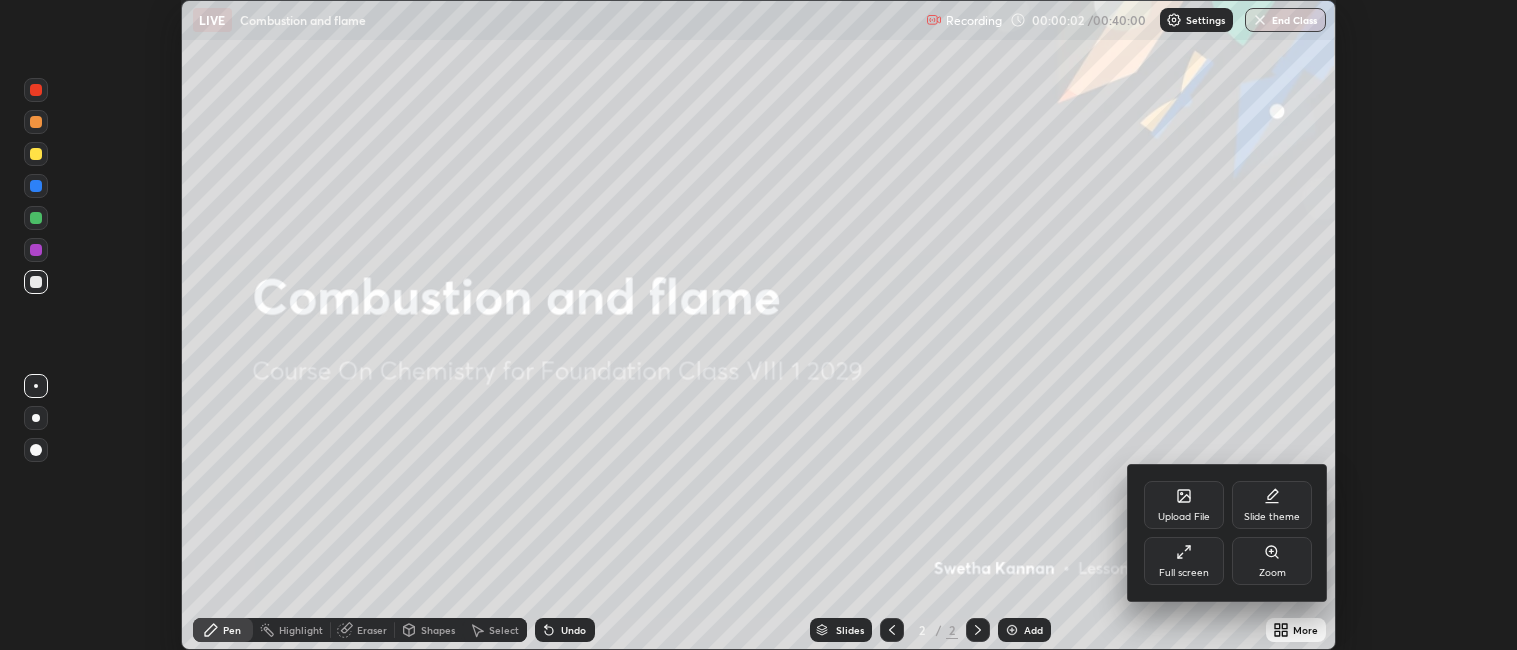click on "Full screen" at bounding box center (1184, 573) 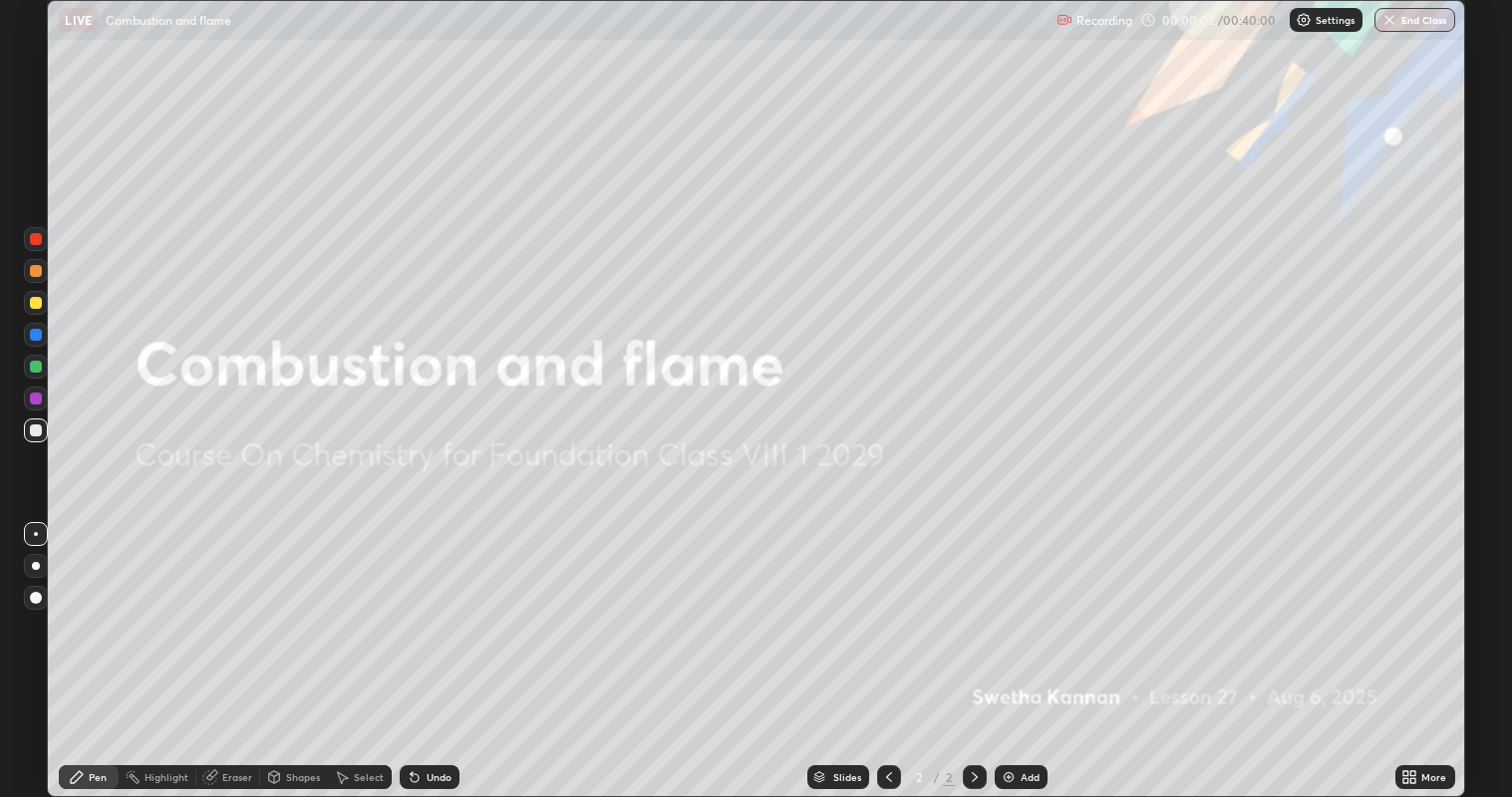scroll, scrollTop: 98828, scrollLeft: 98157, axis: both 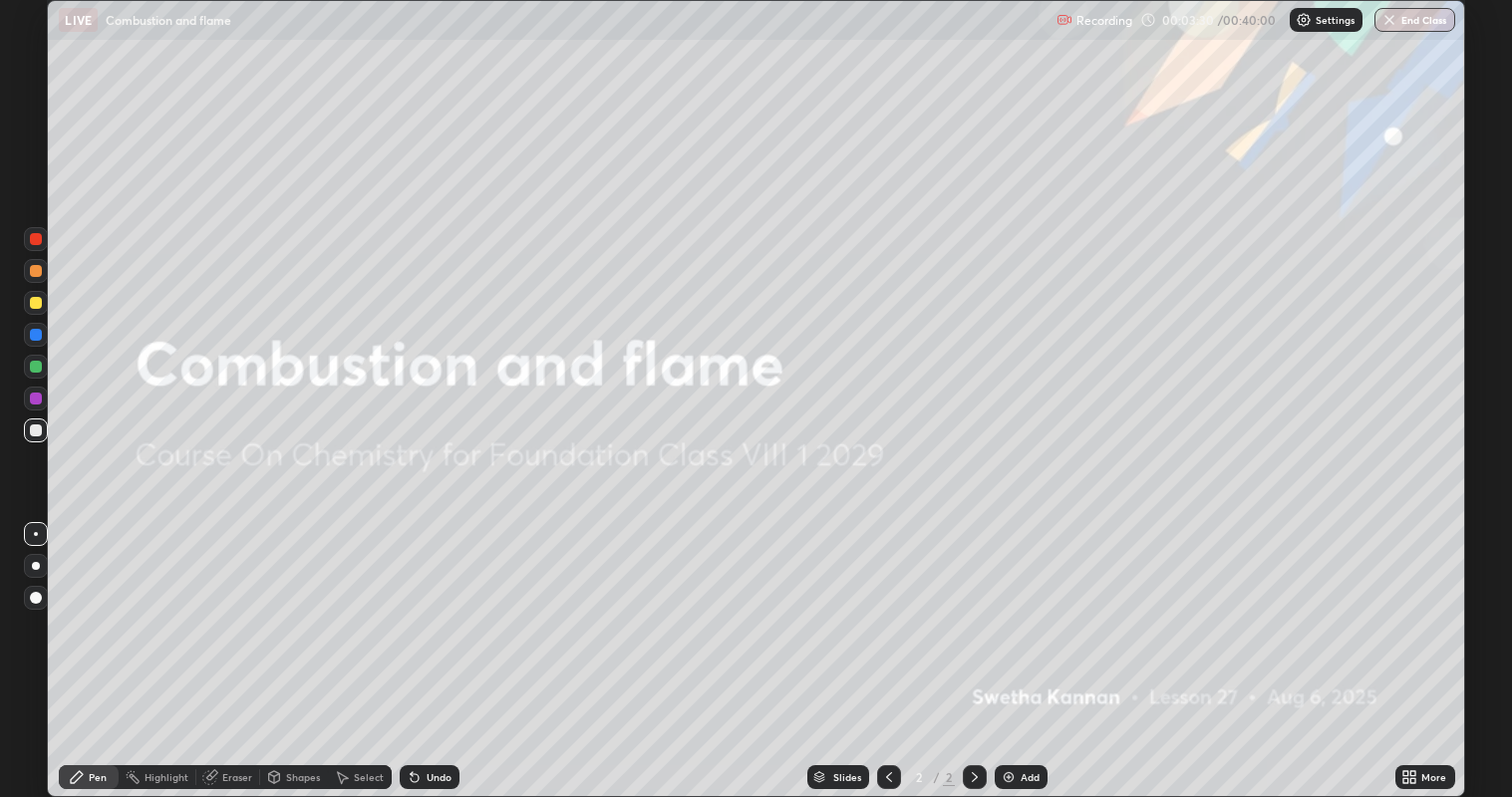 click on "Add" at bounding box center (1021, 777) 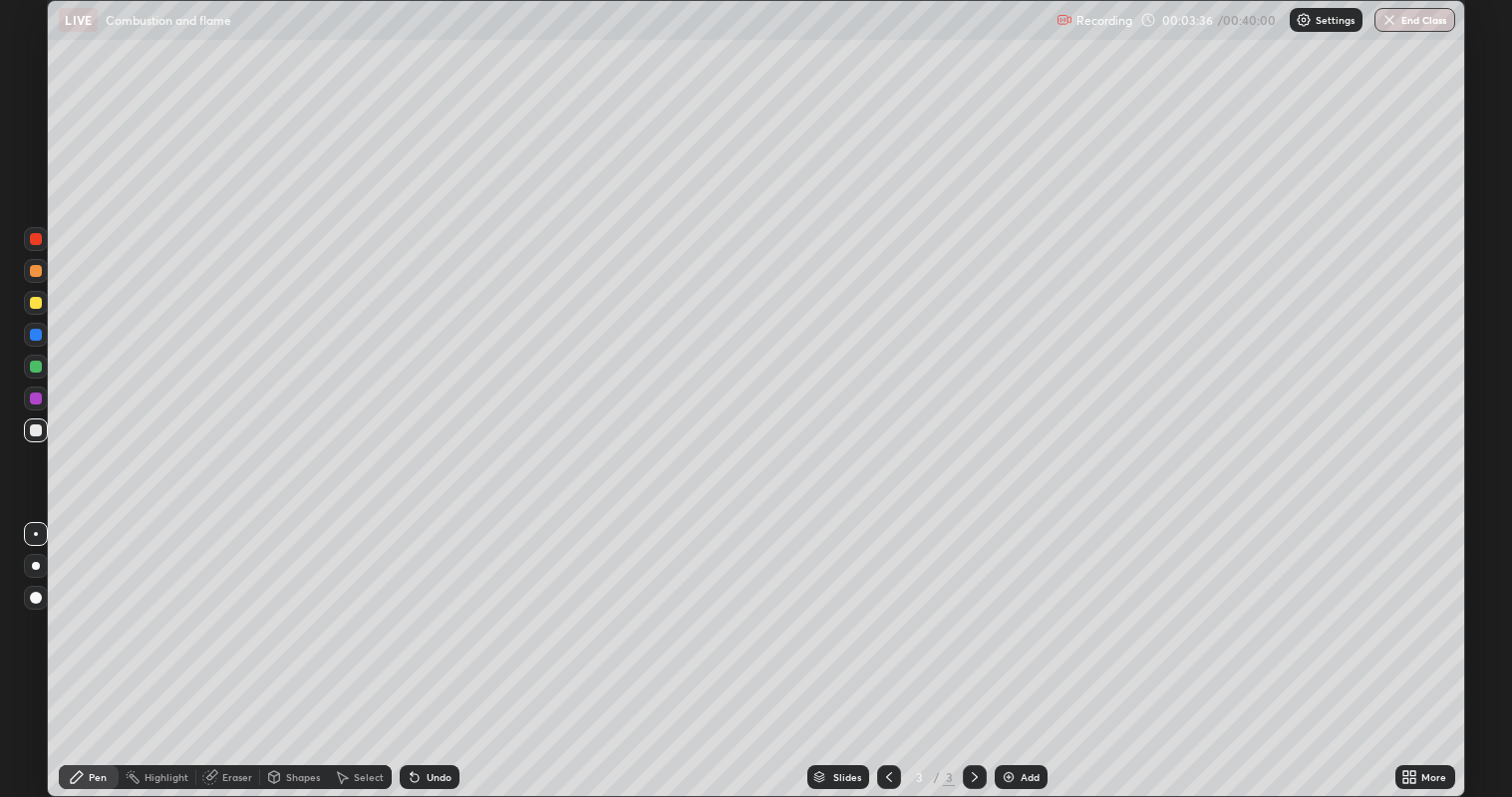 click at bounding box center (36, 367) 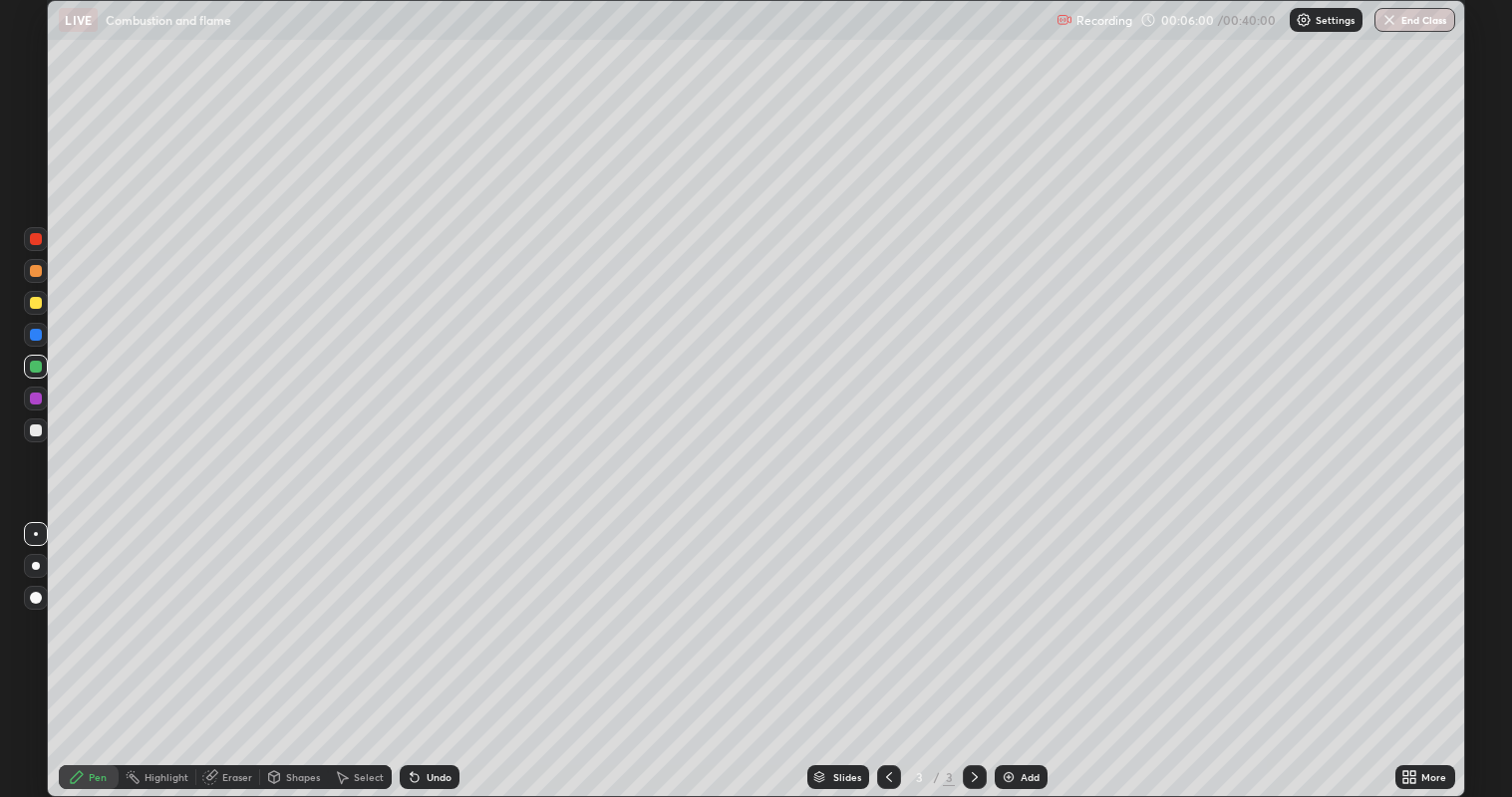 click at bounding box center (36, 398) 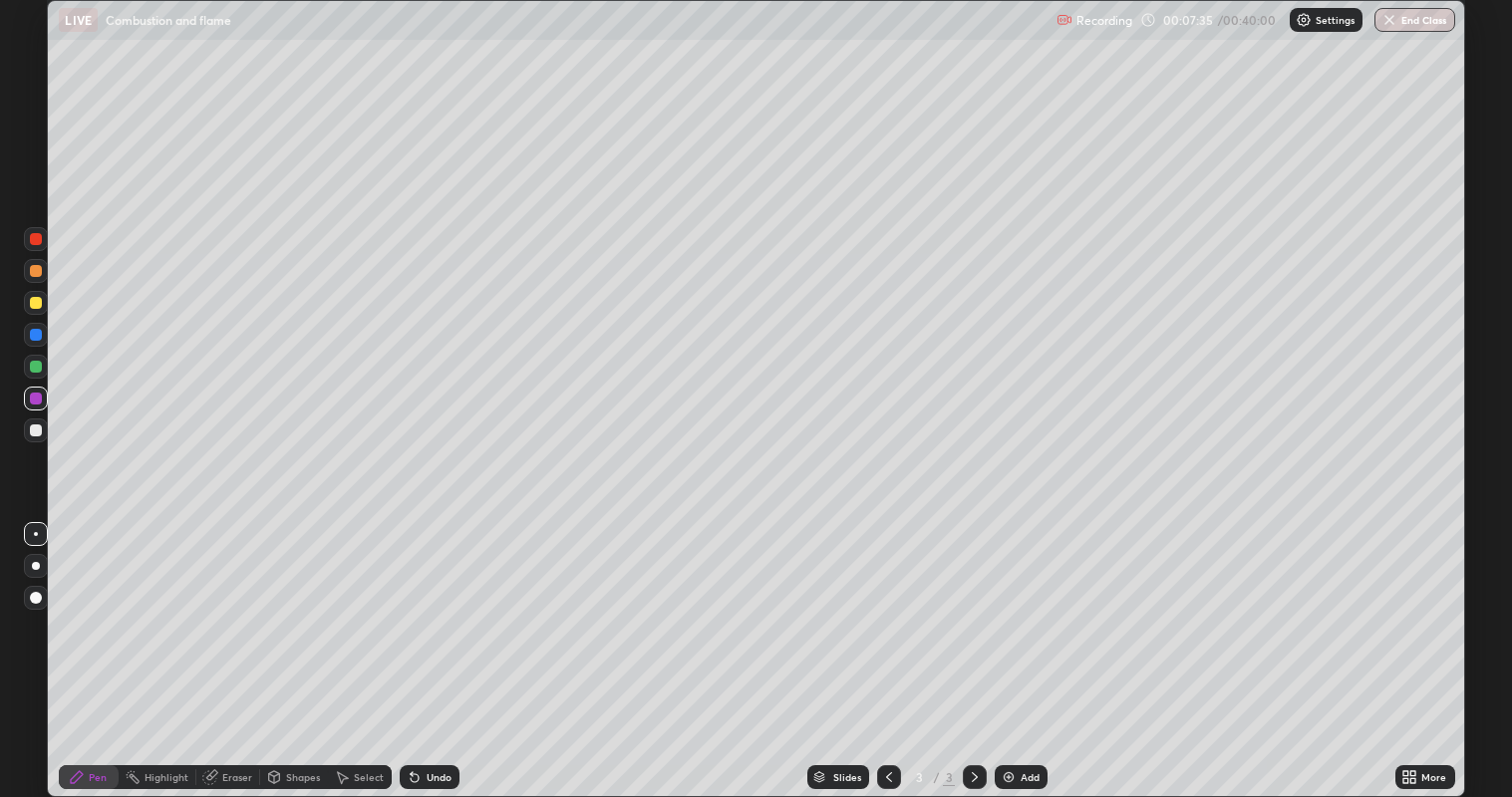 click at bounding box center [36, 335] 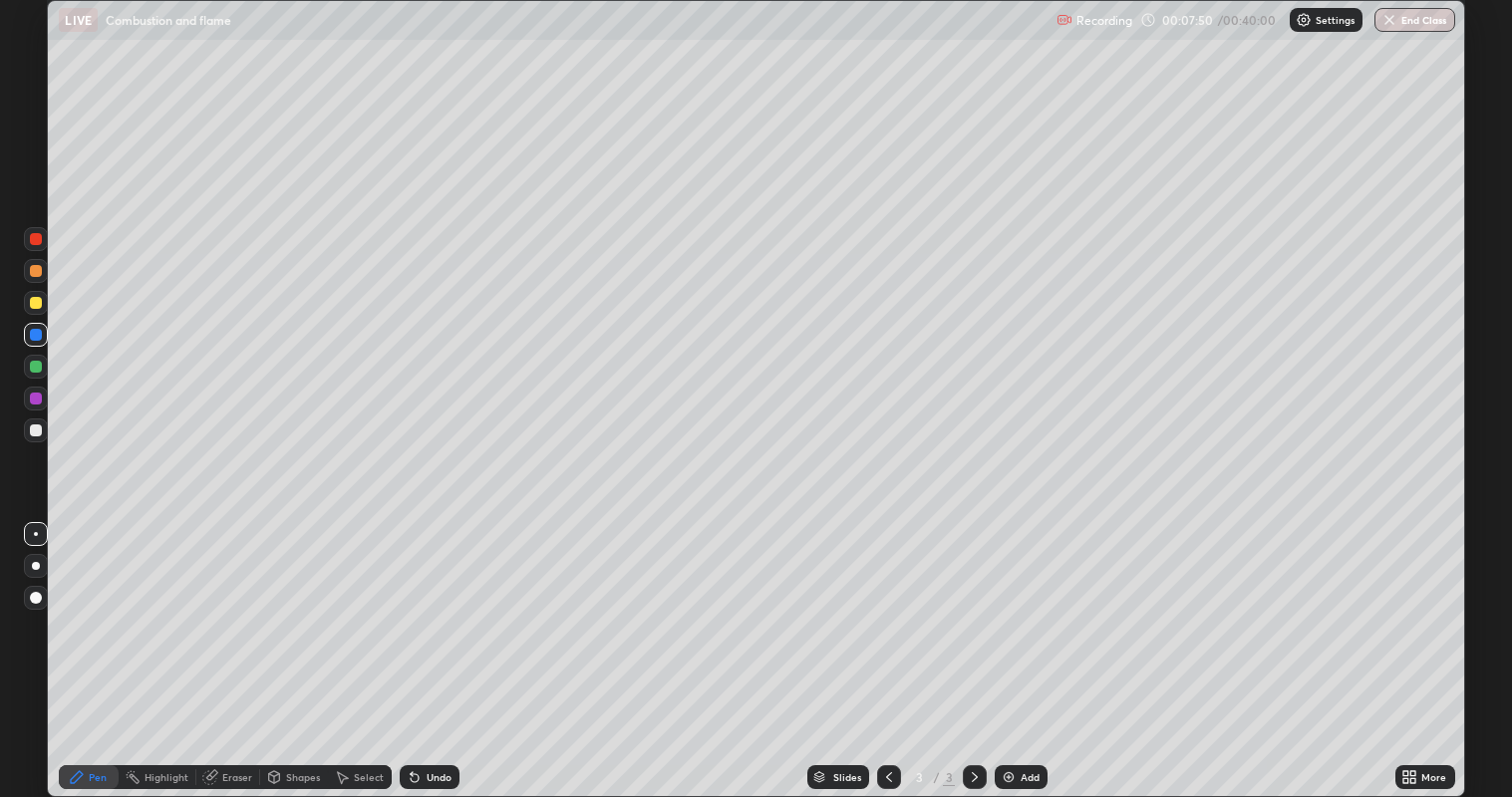 click at bounding box center (36, 367) 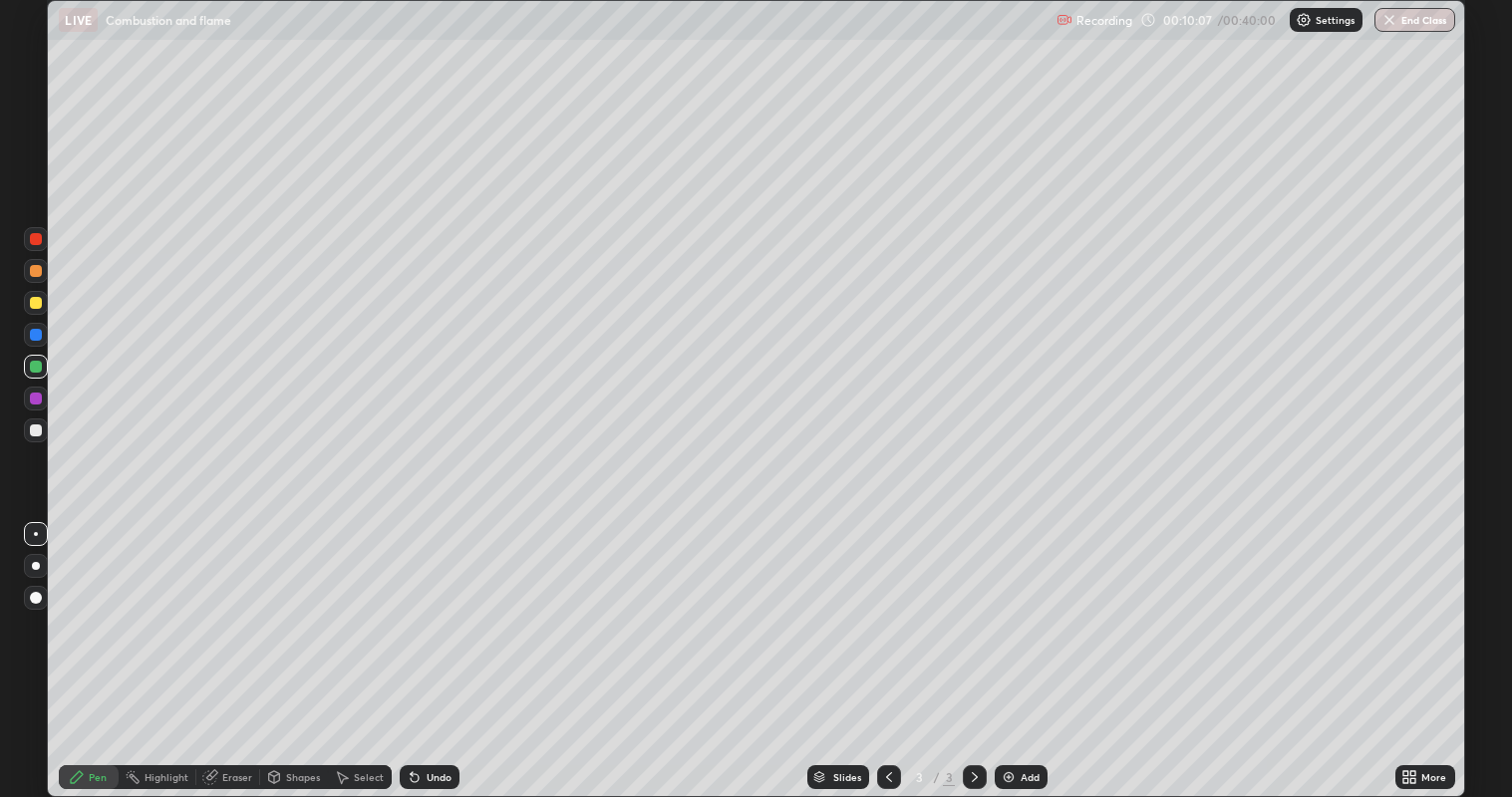 click at bounding box center [36, 335] 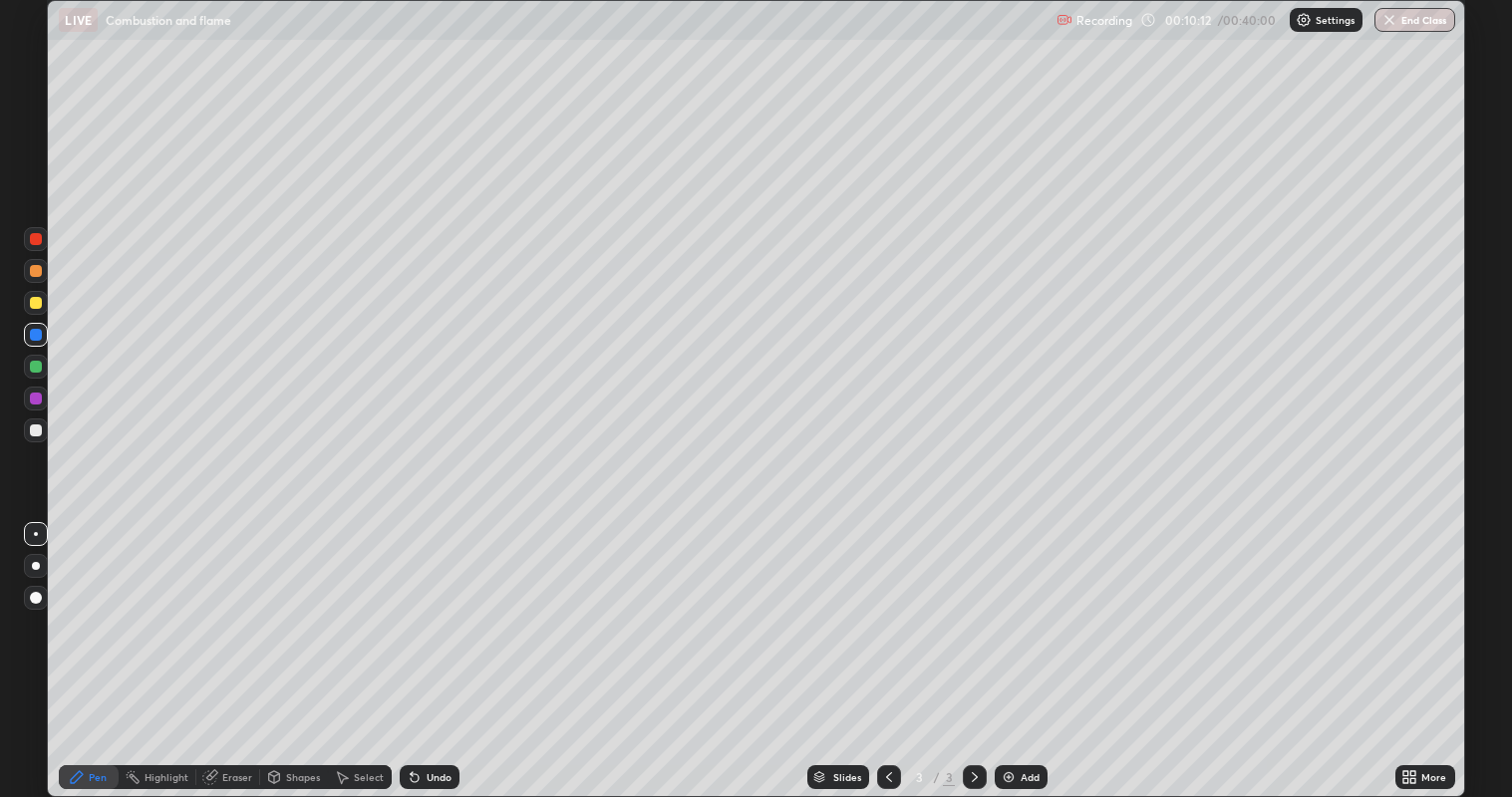 click at bounding box center (36, 367) 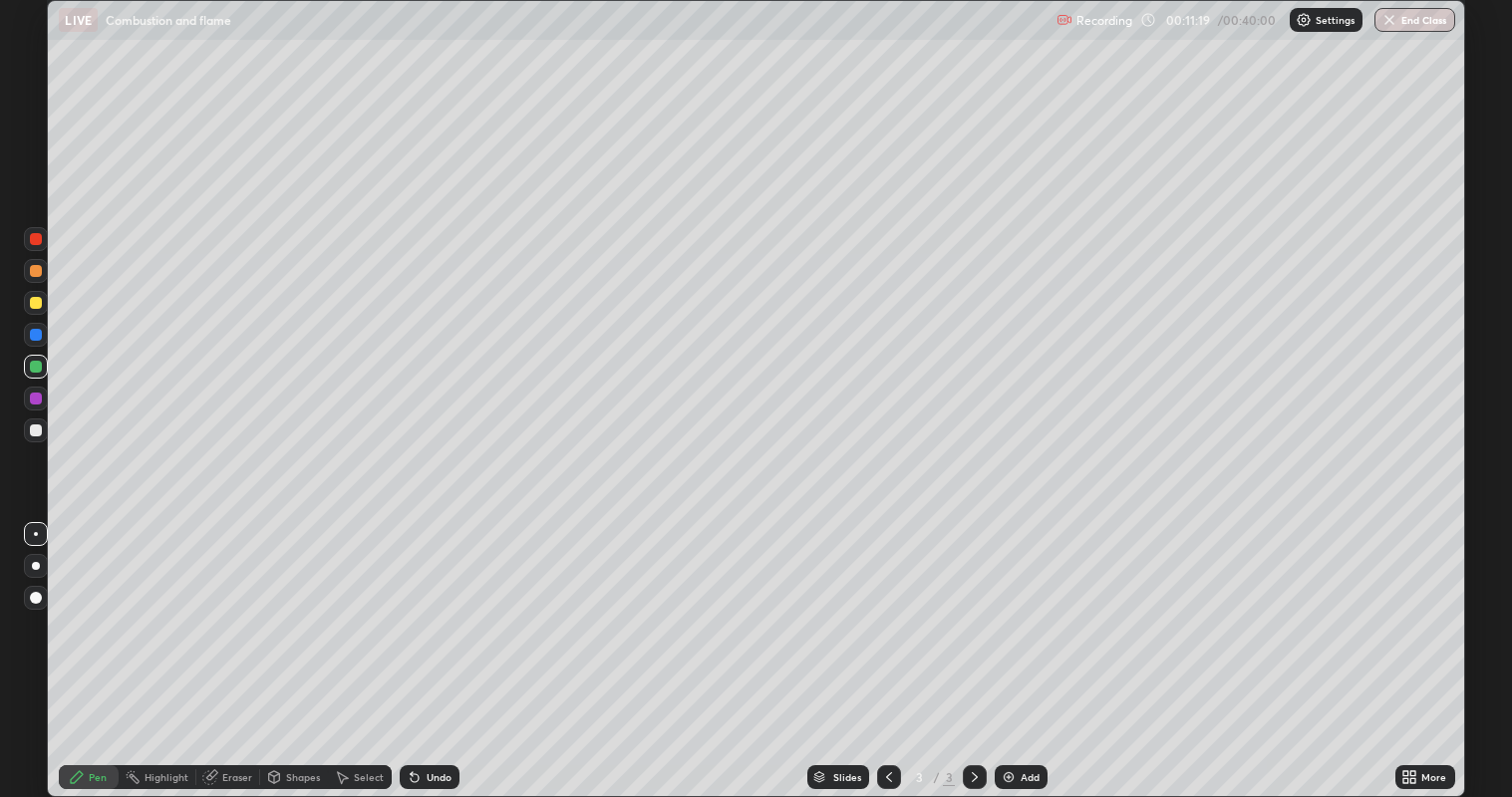 click at bounding box center (36, 398) 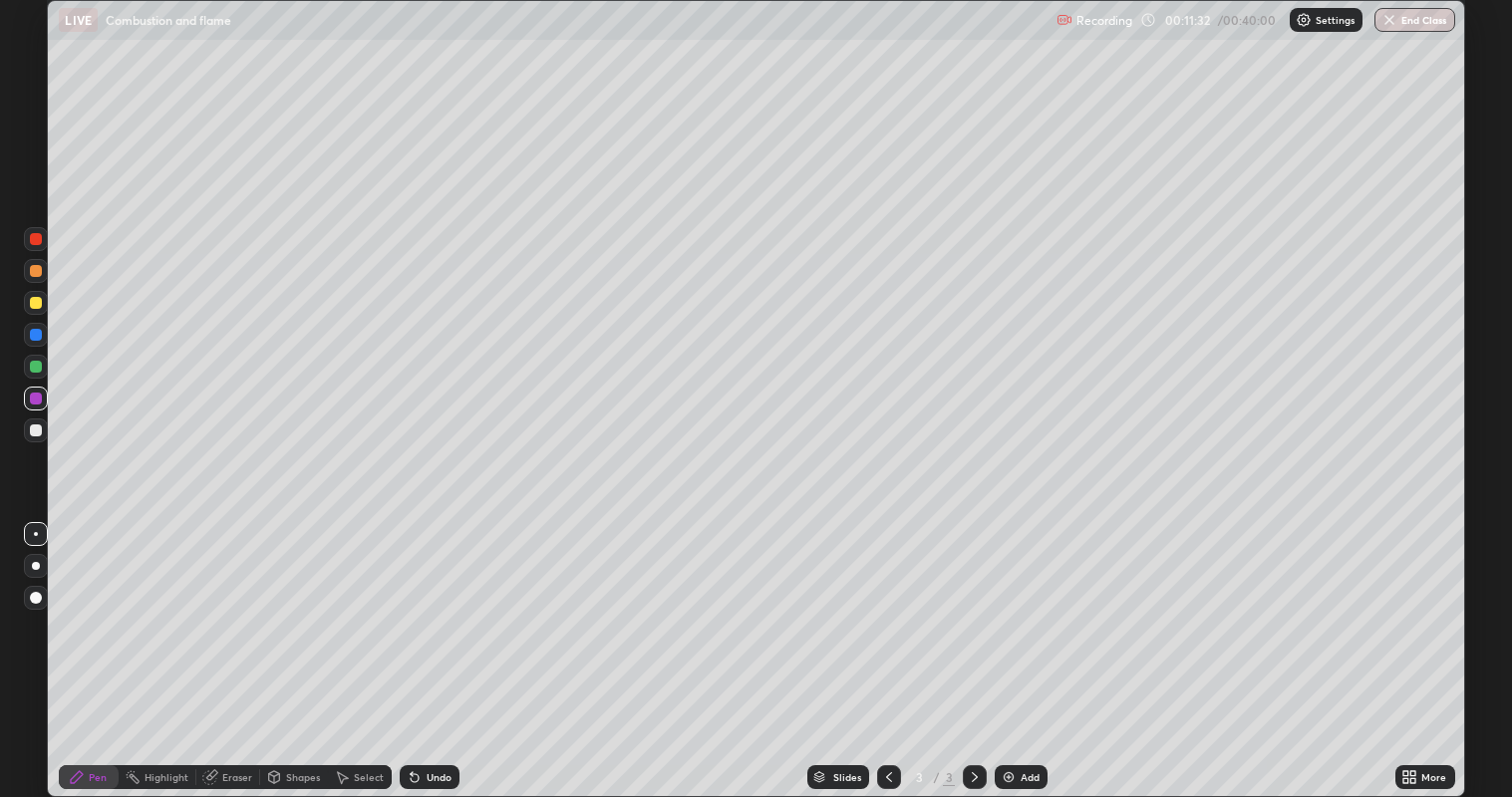 click at bounding box center [36, 271] 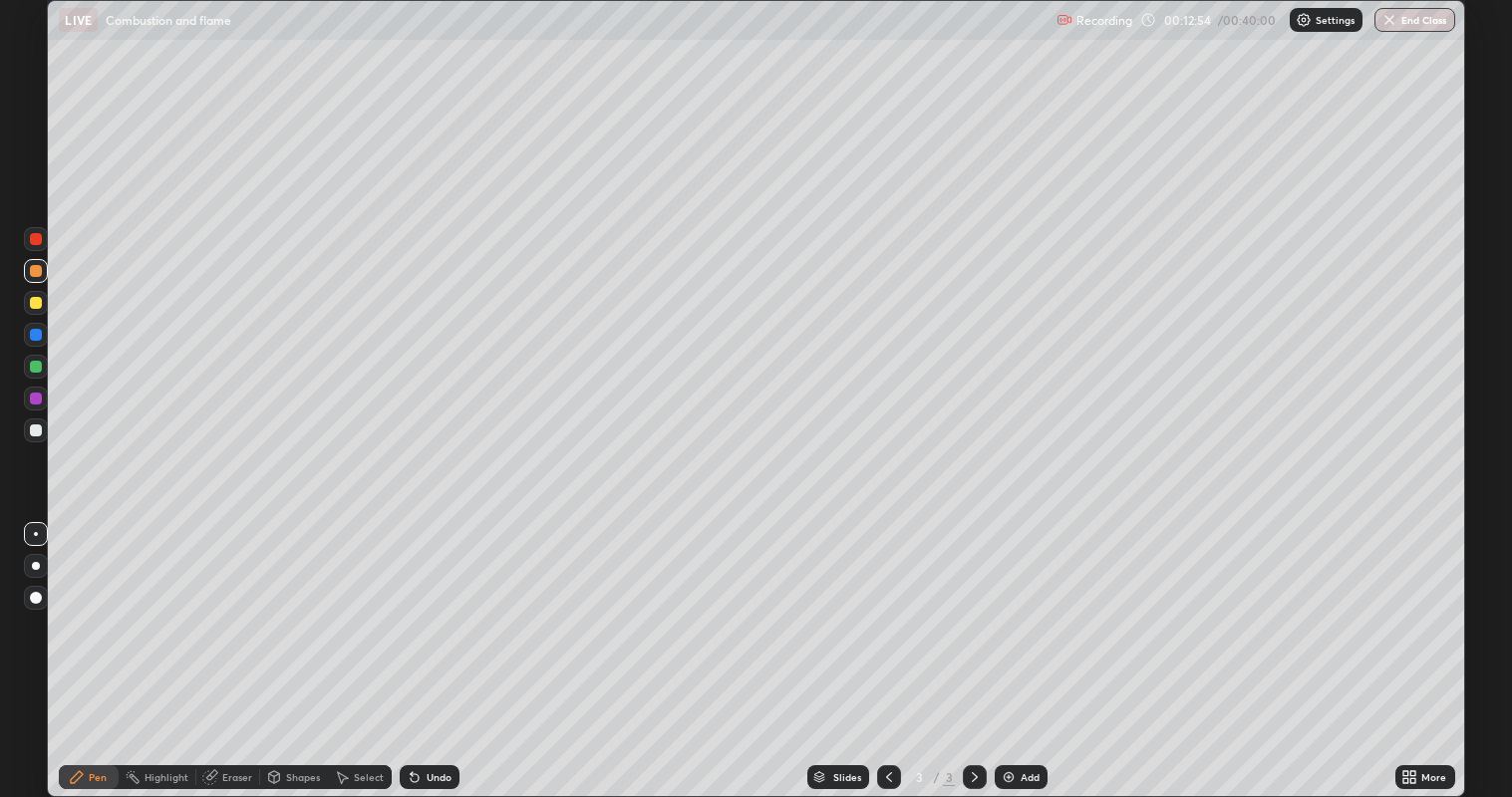 click at bounding box center (1009, 777) 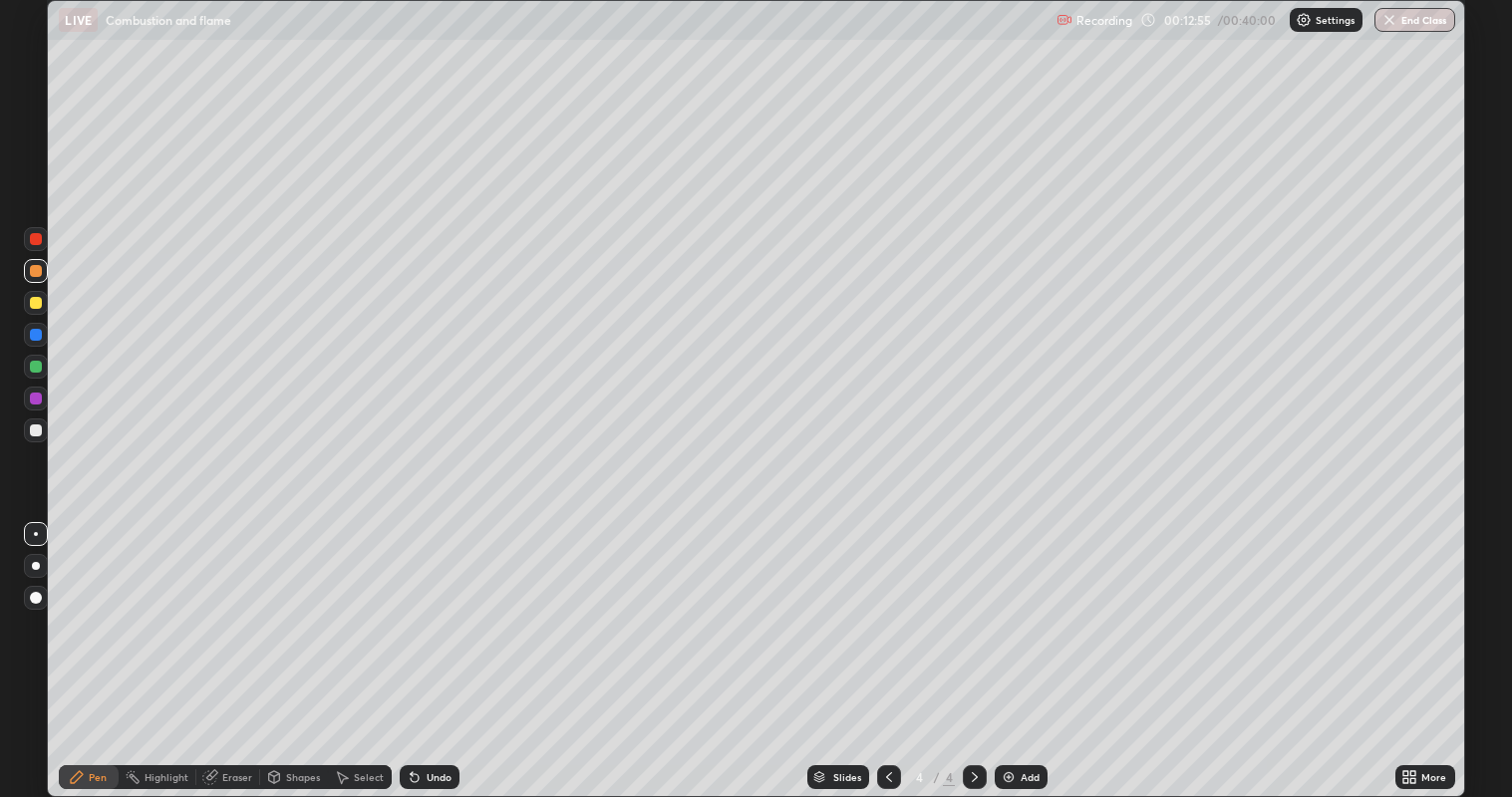 click at bounding box center [36, 239] 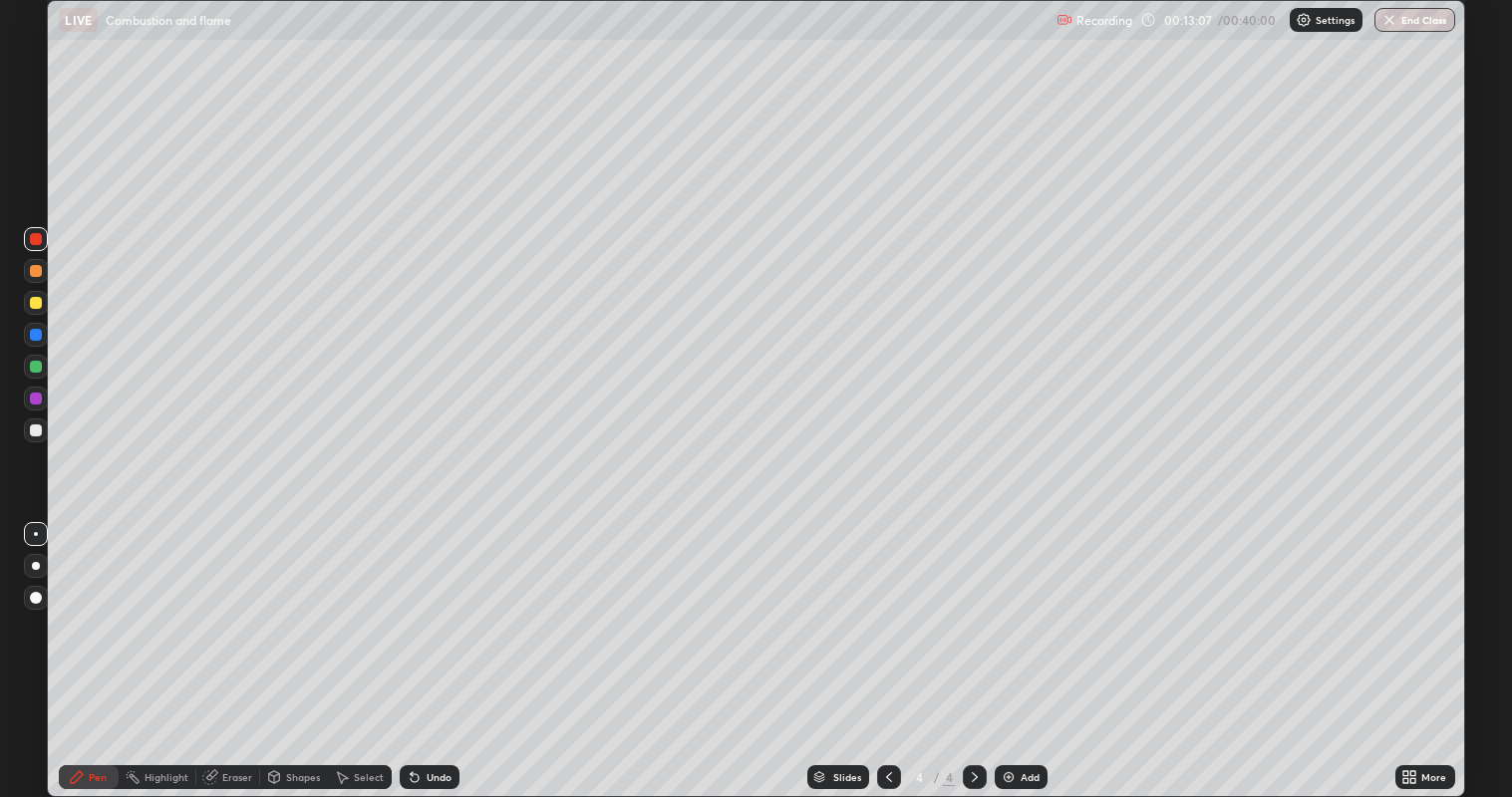 click at bounding box center (36, 303) 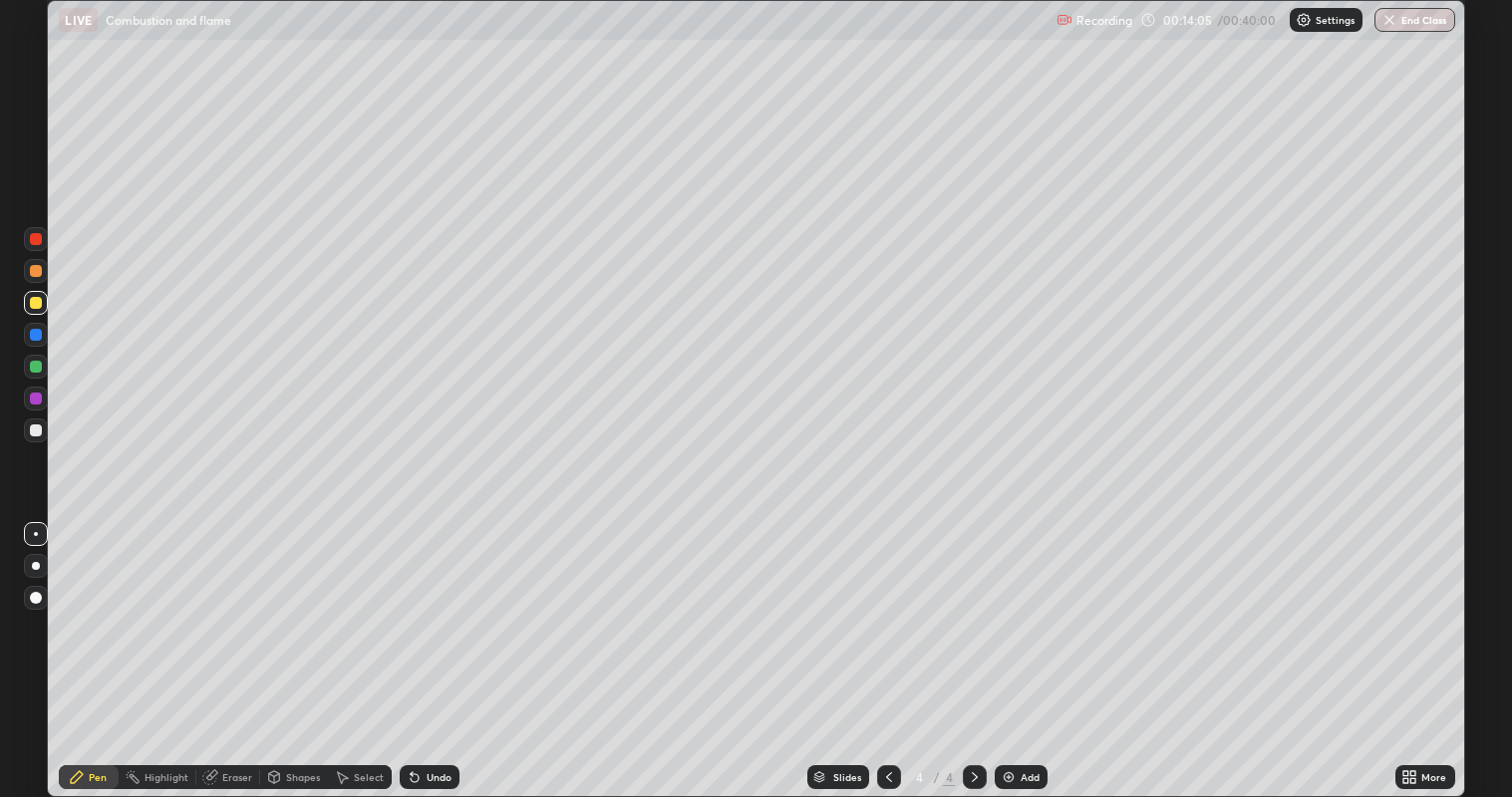 click at bounding box center [36, 335] 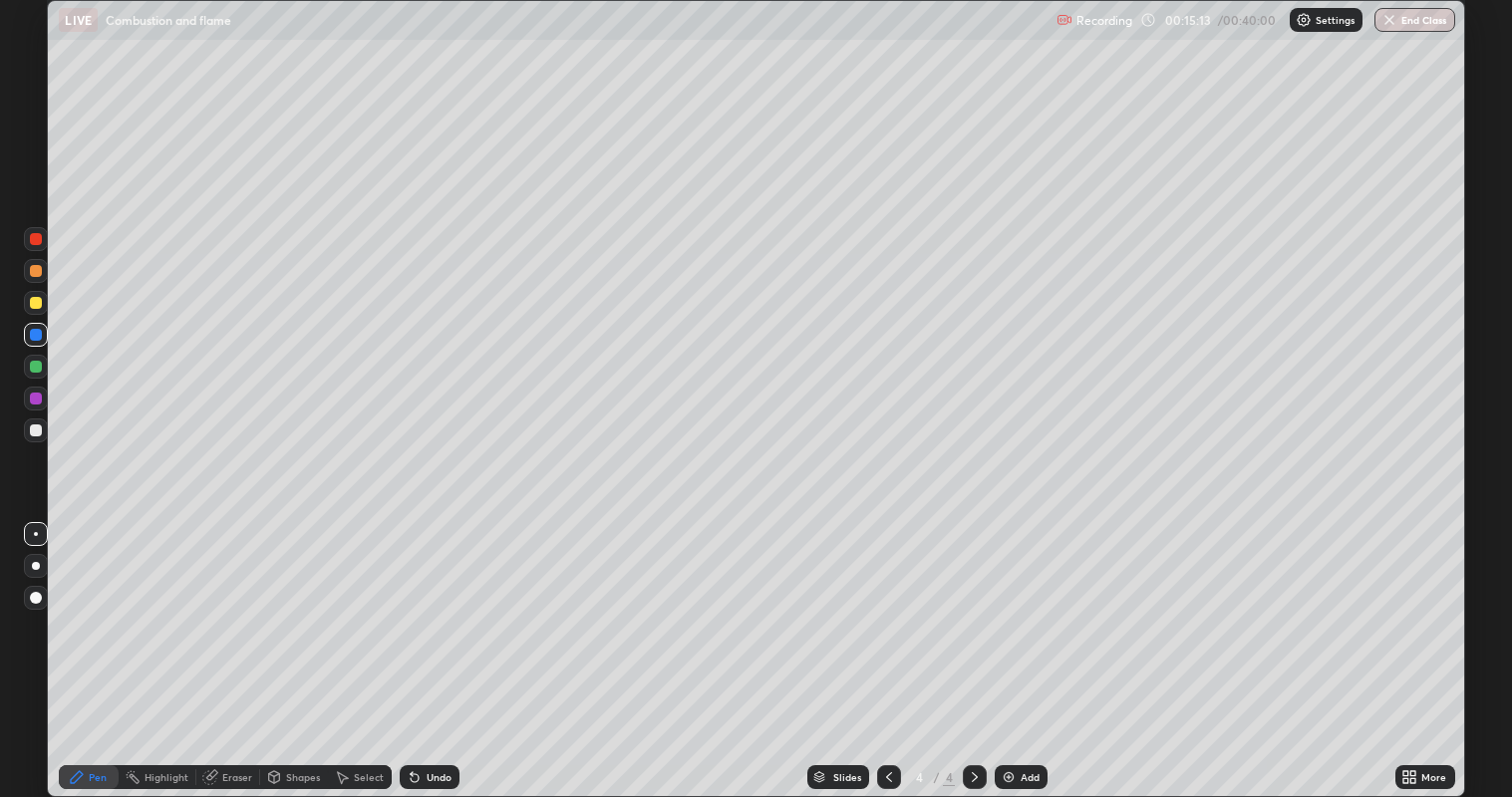click at bounding box center [36, 239] 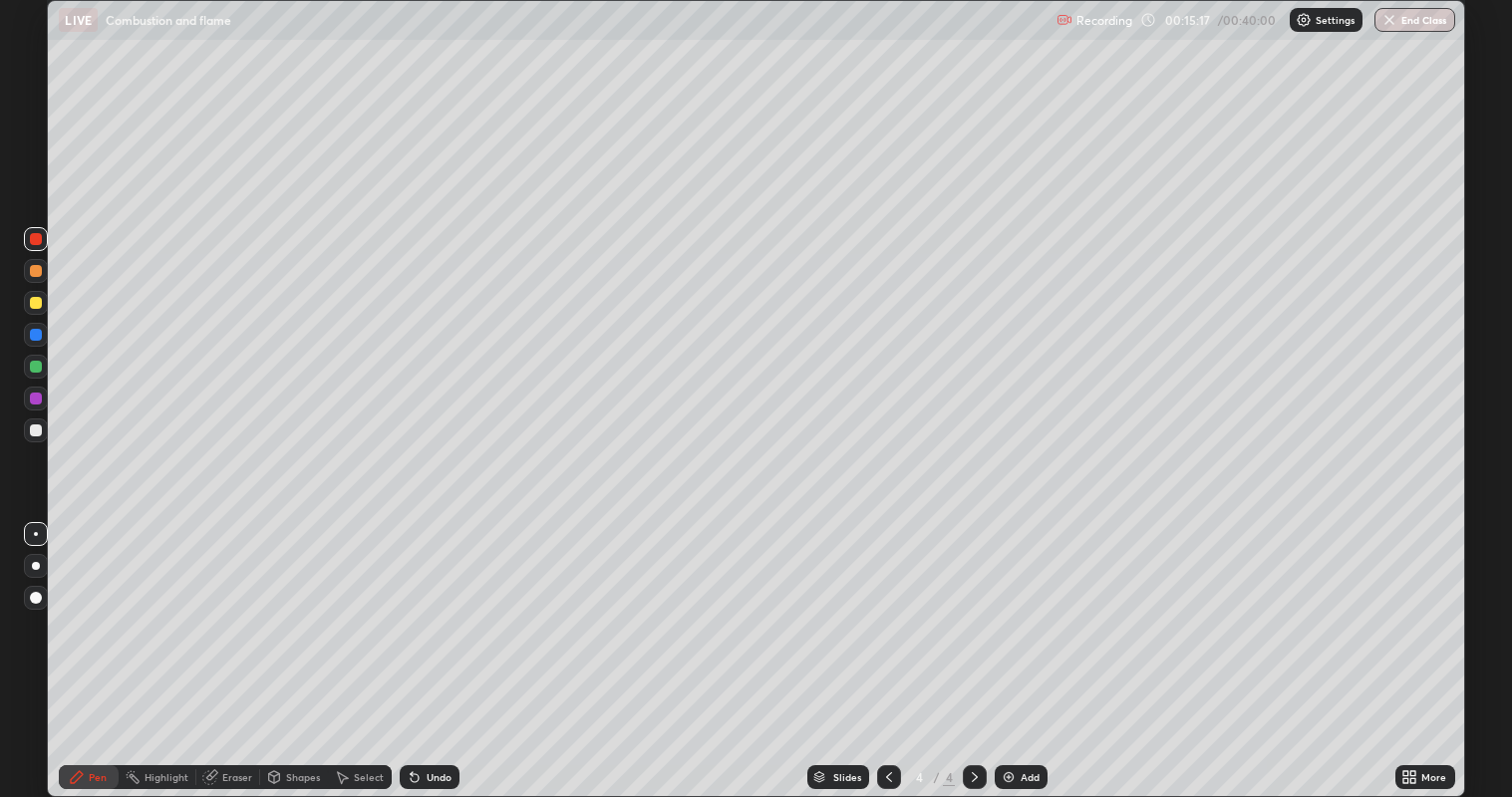 click at bounding box center [36, 303] 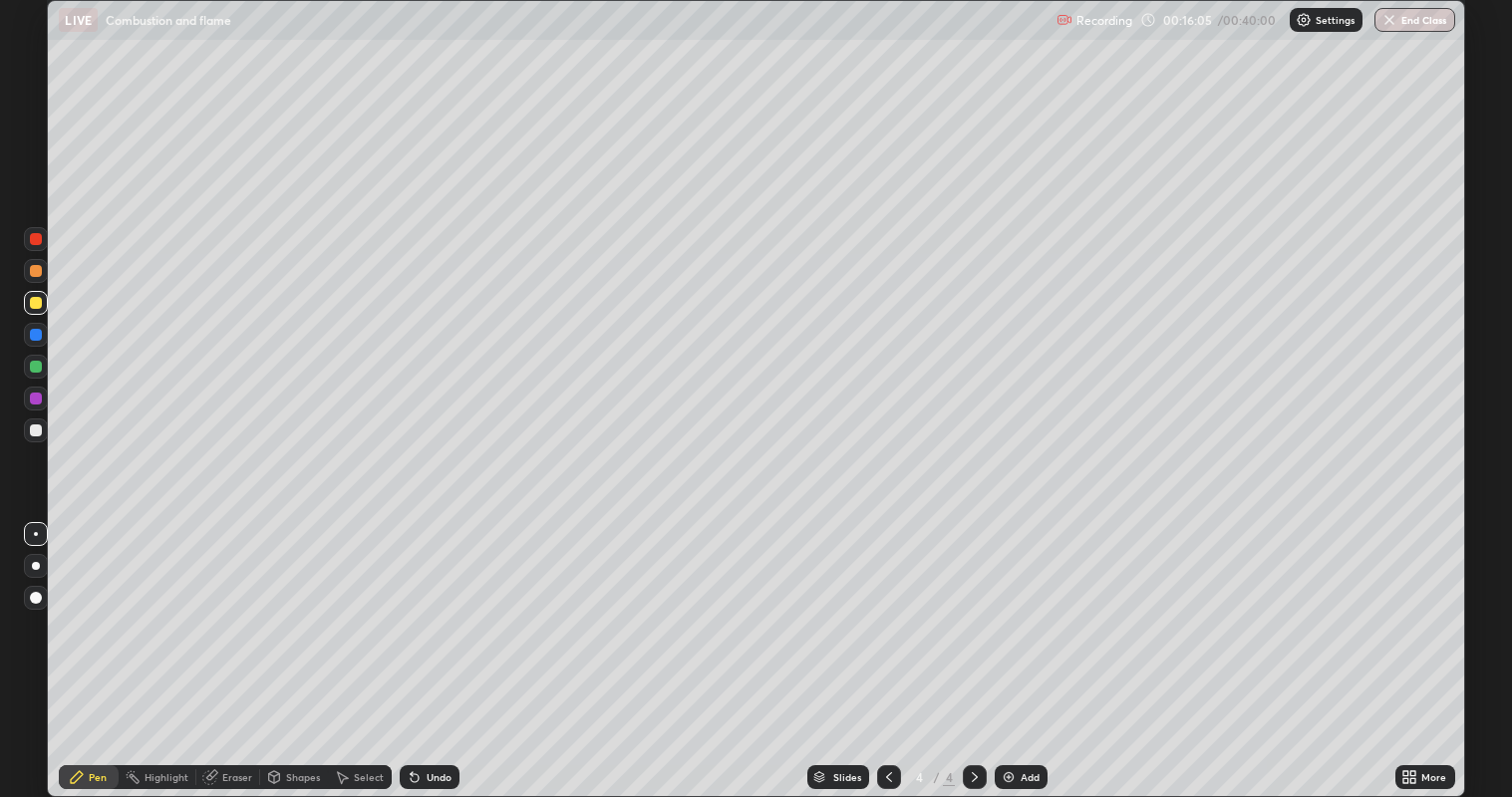 click at bounding box center [36, 430] 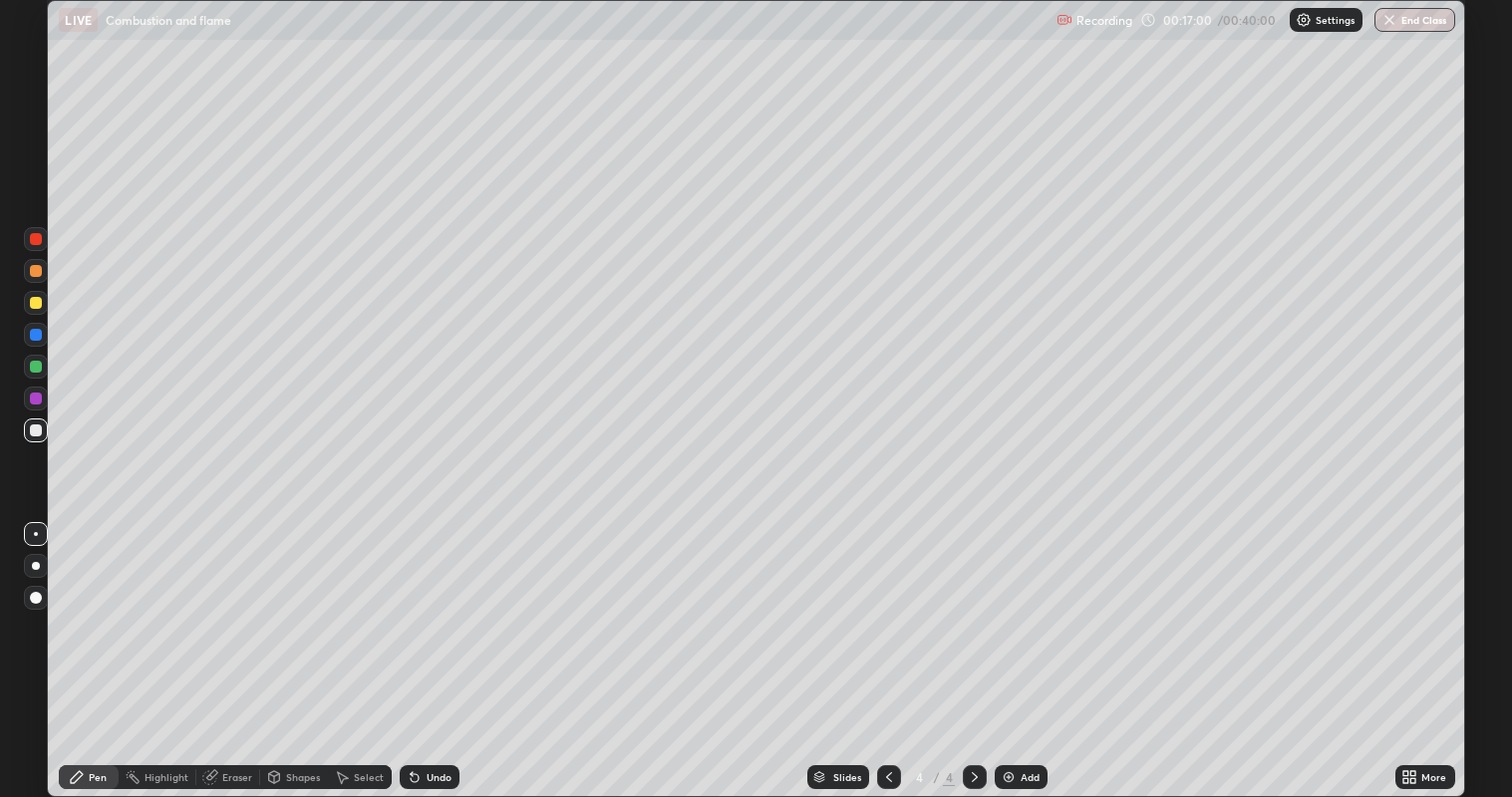 click at bounding box center [36, 335] 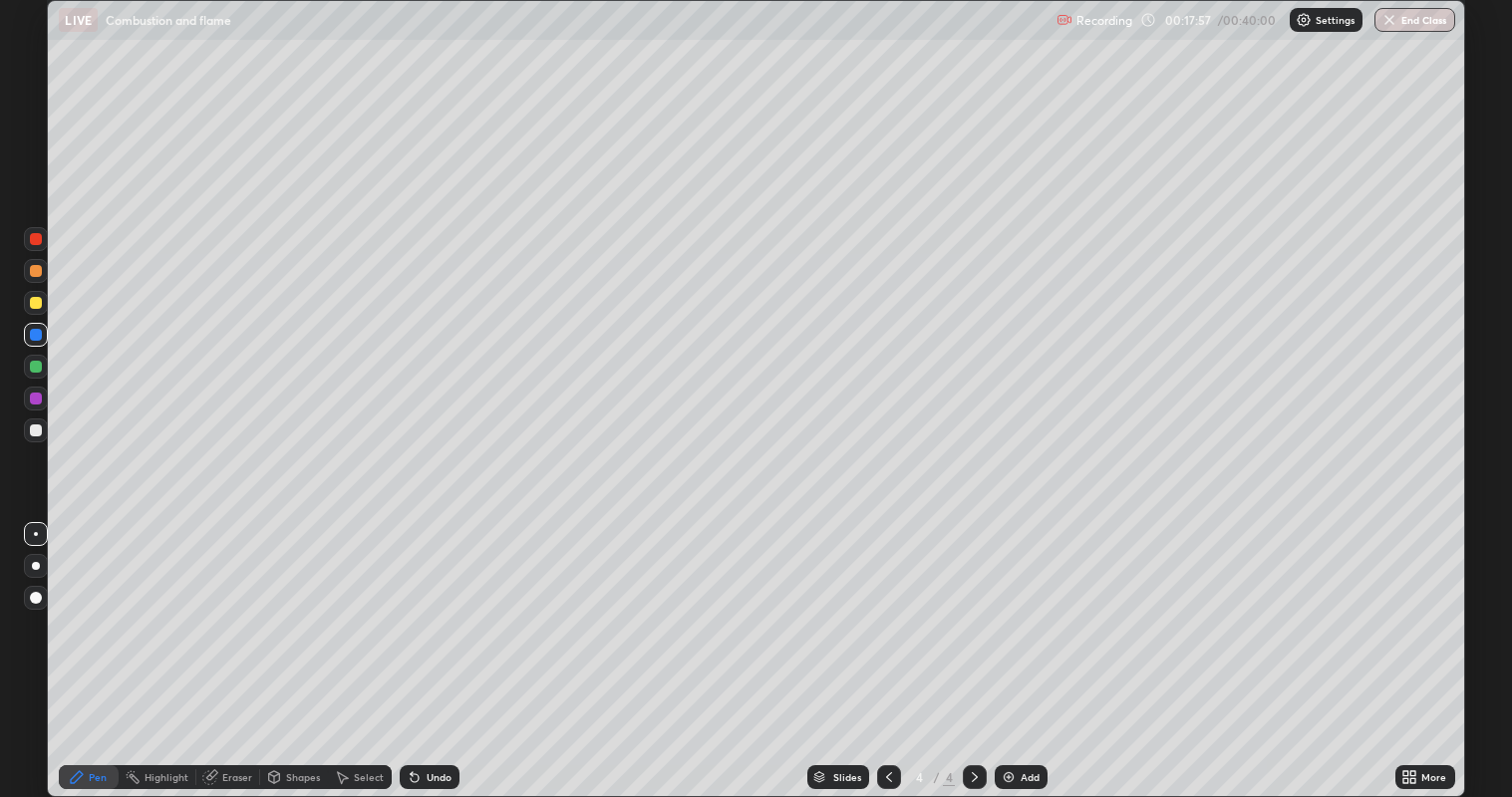 click at bounding box center (889, 777) 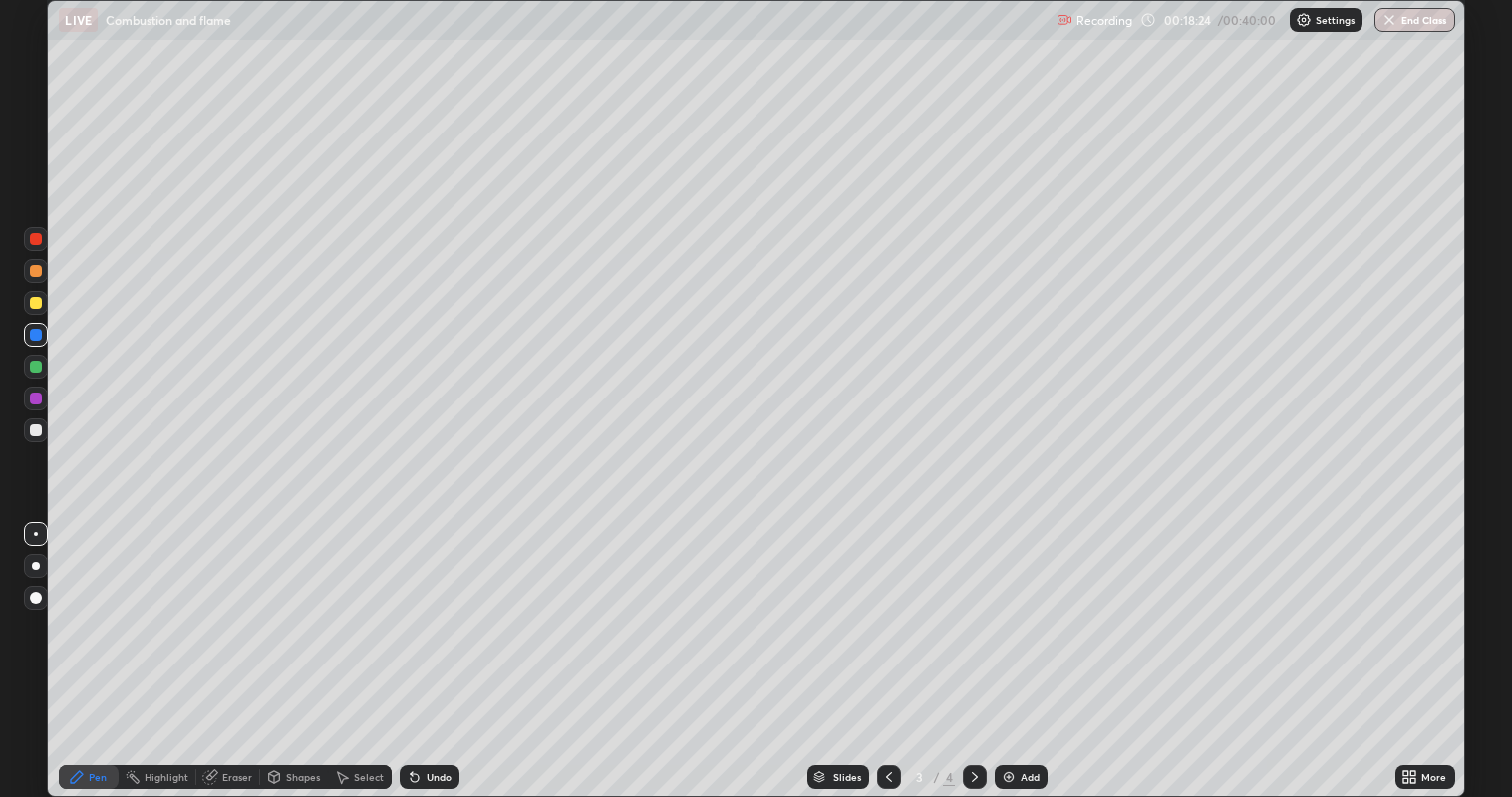 click 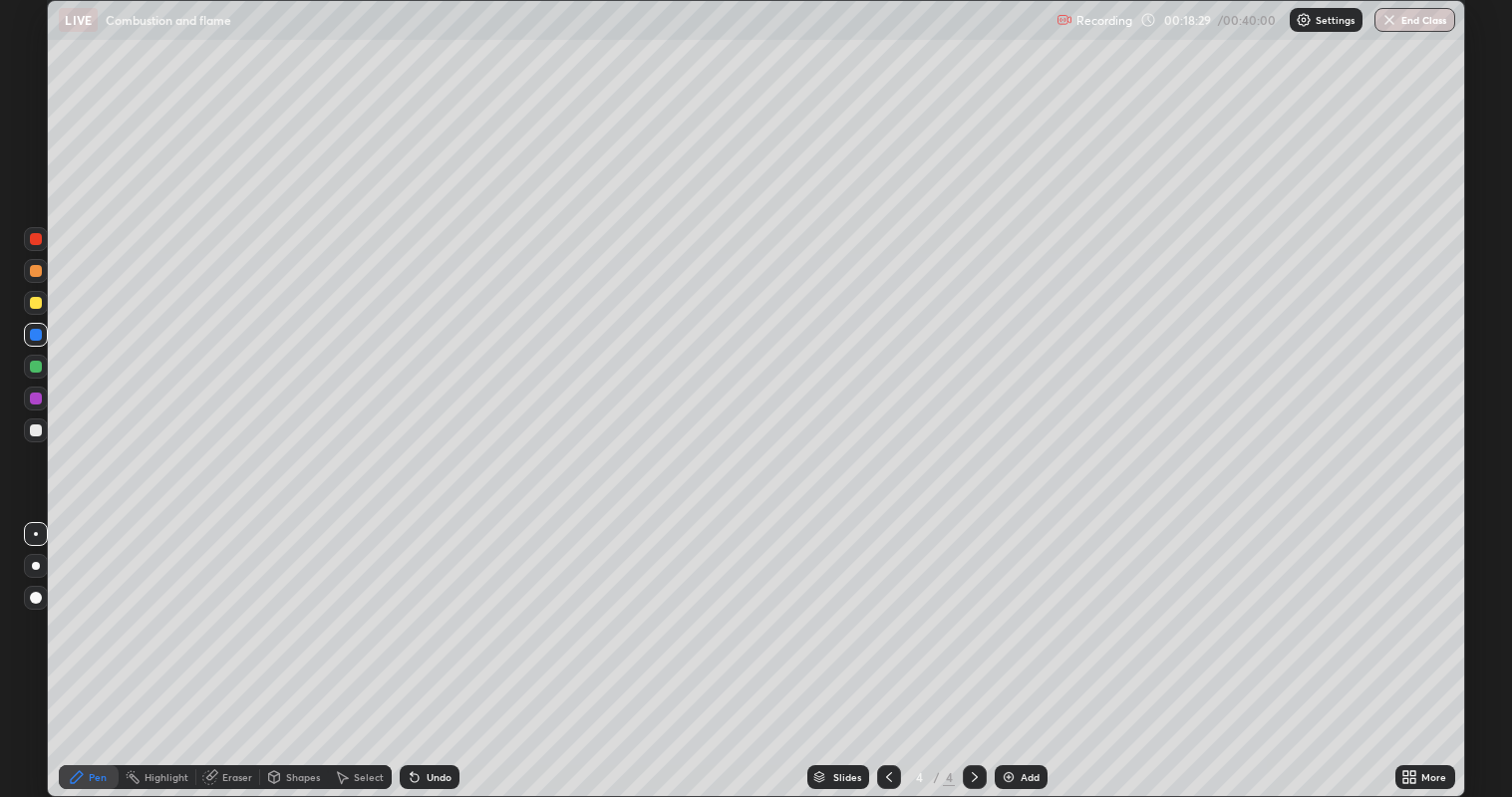 click at bounding box center [36, 271] 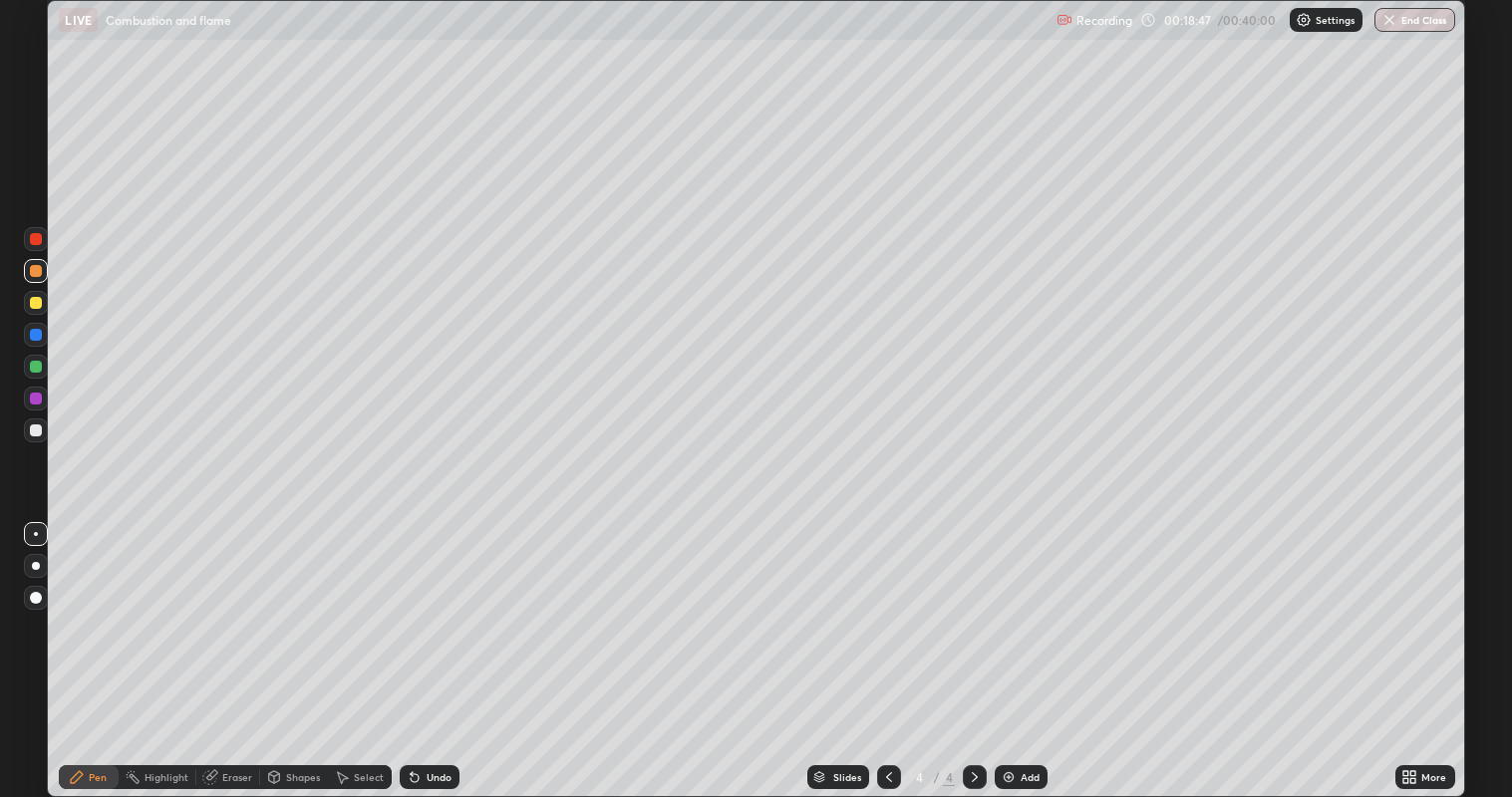 click at bounding box center [36, 335] 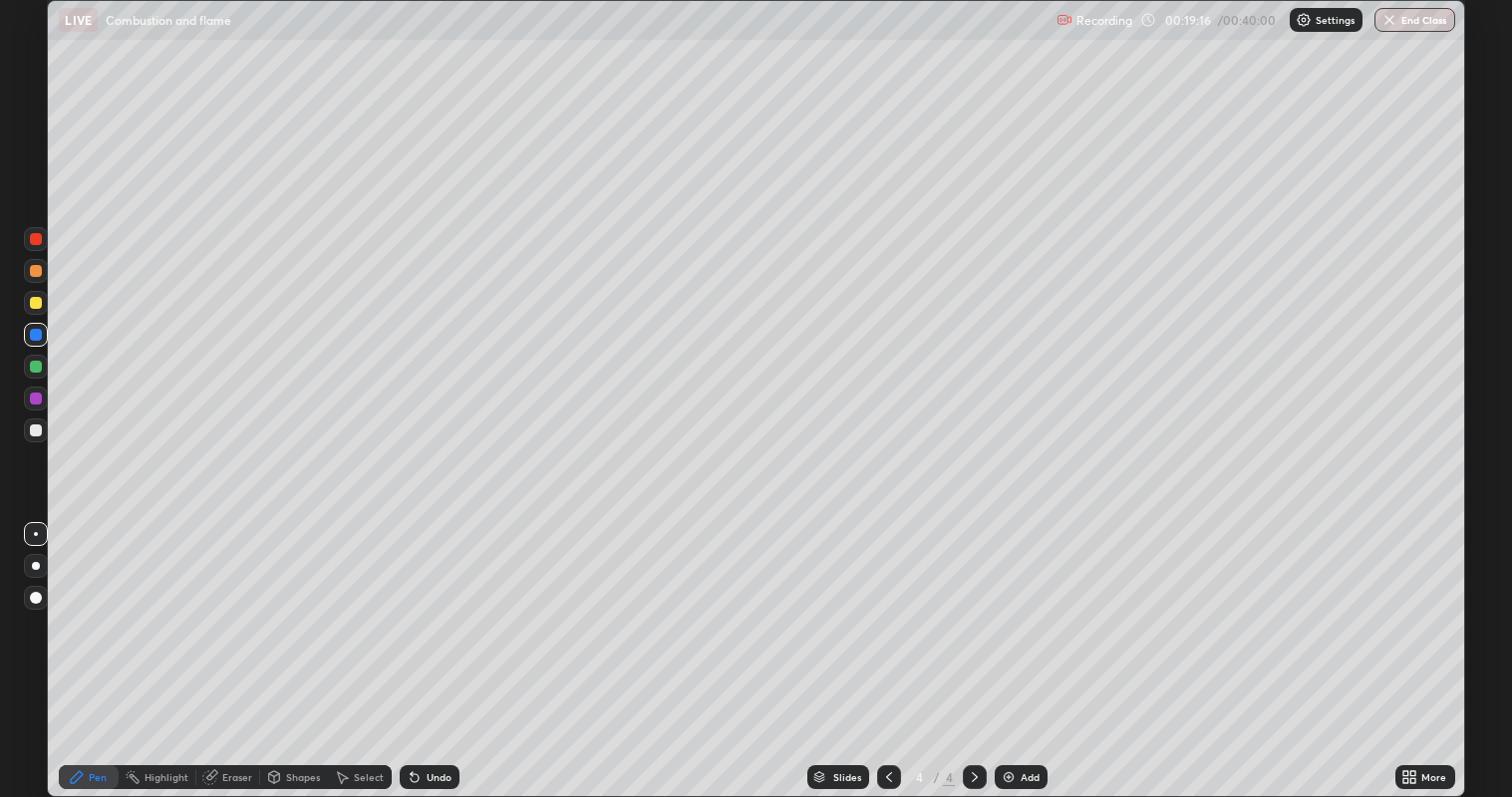 click at bounding box center [36, 271] 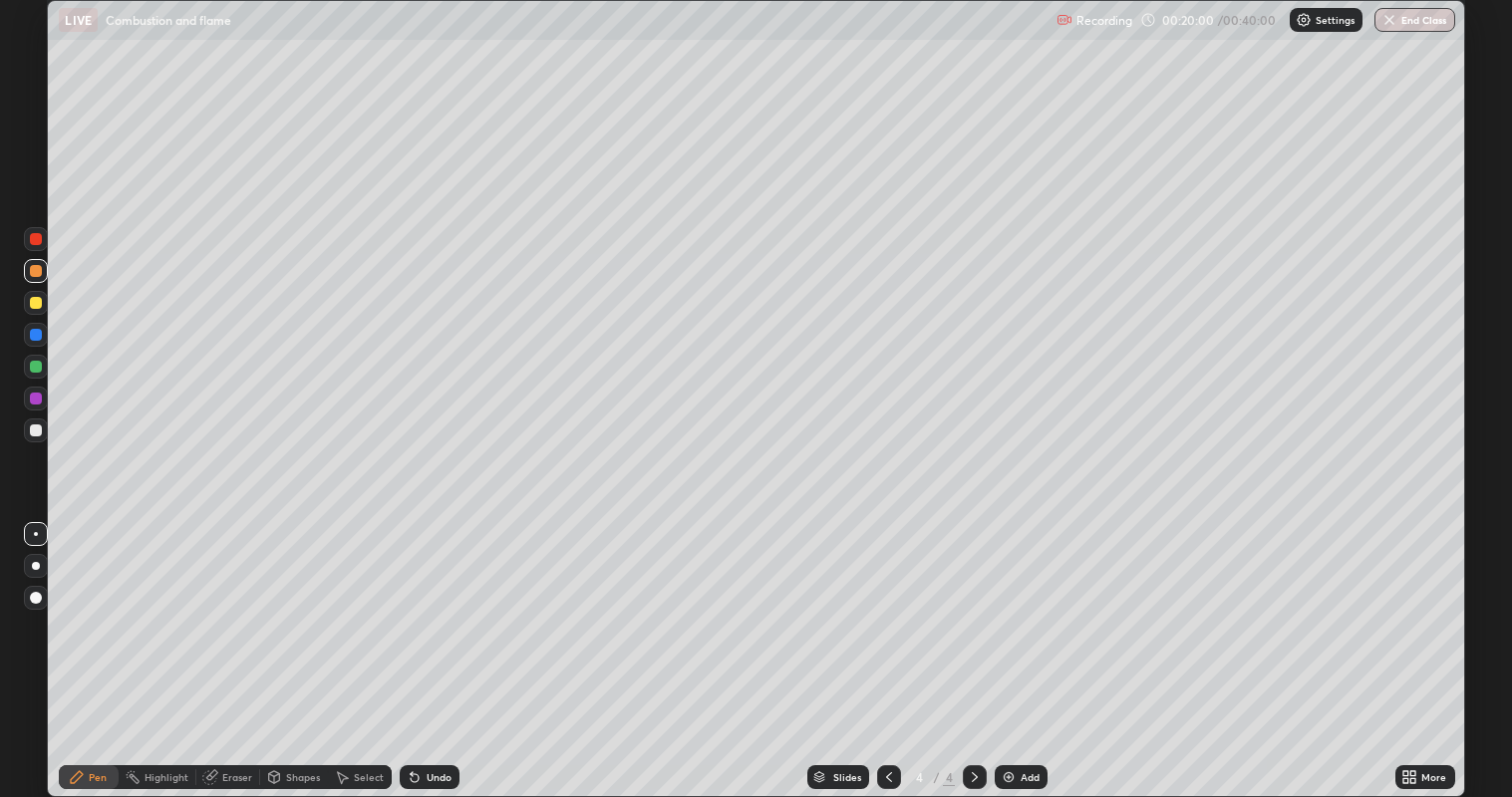 click at bounding box center (36, 335) 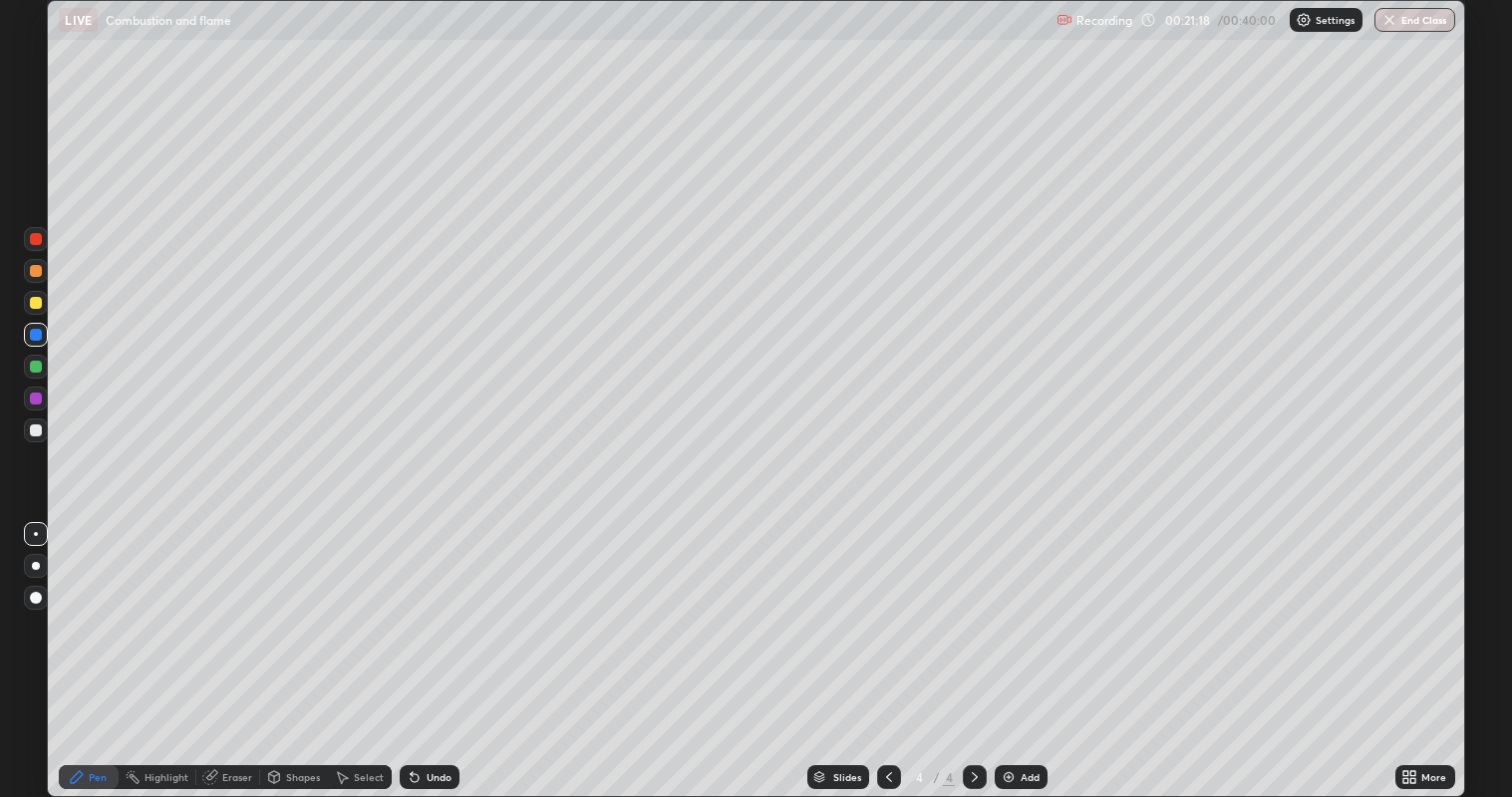 click at bounding box center [36, 271] 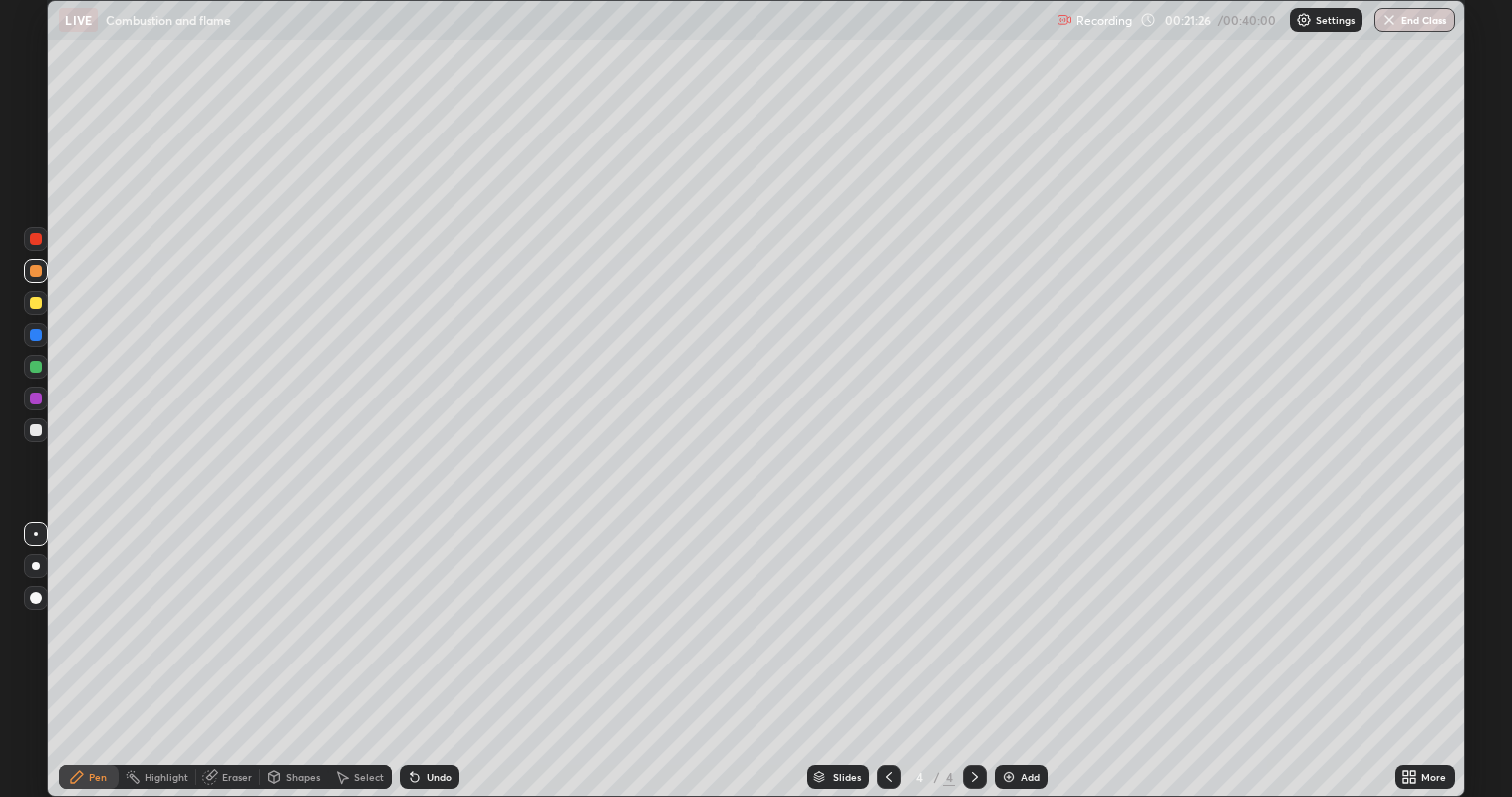 click at bounding box center [36, 335] 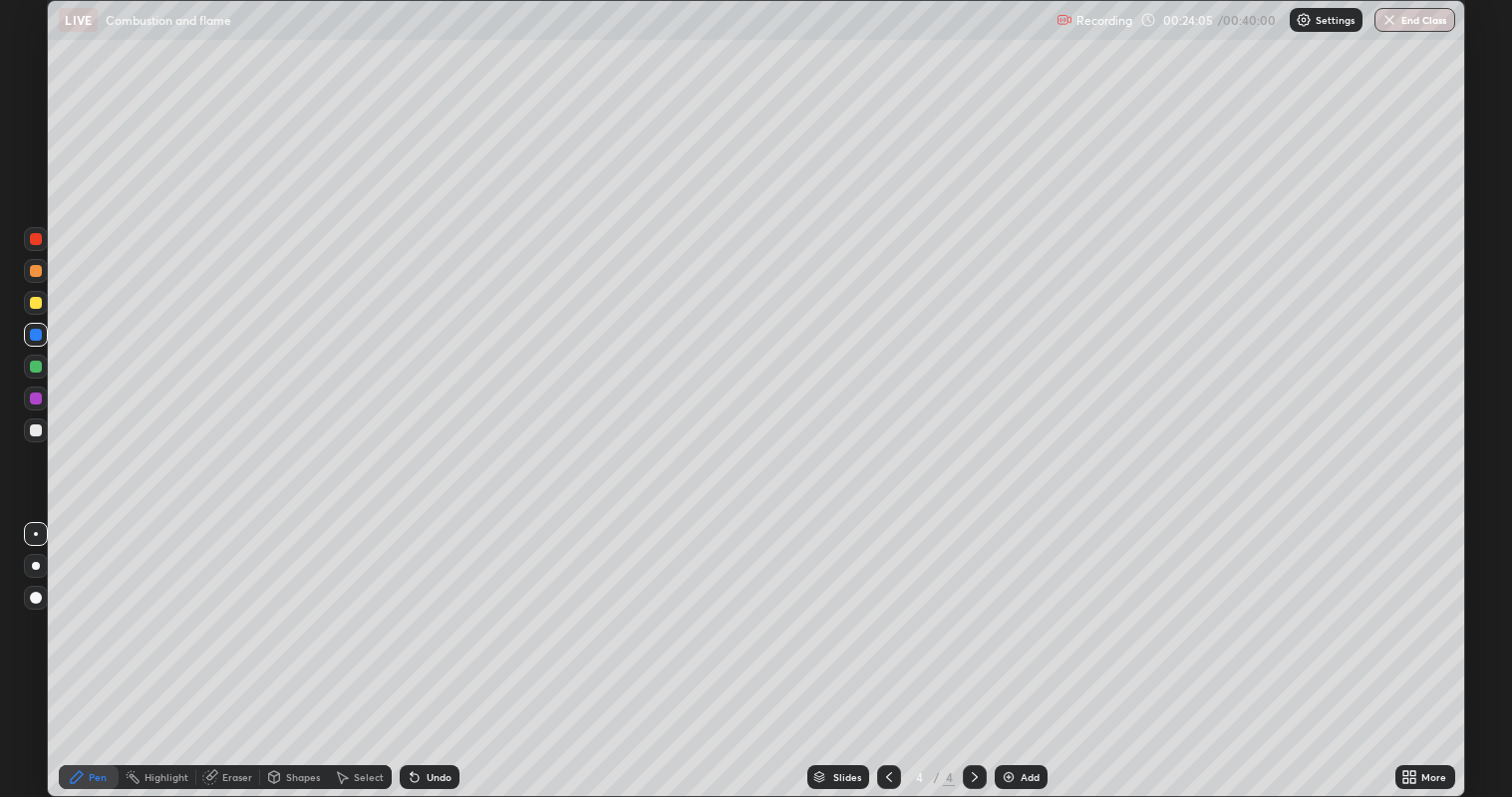 click at bounding box center [1009, 777] 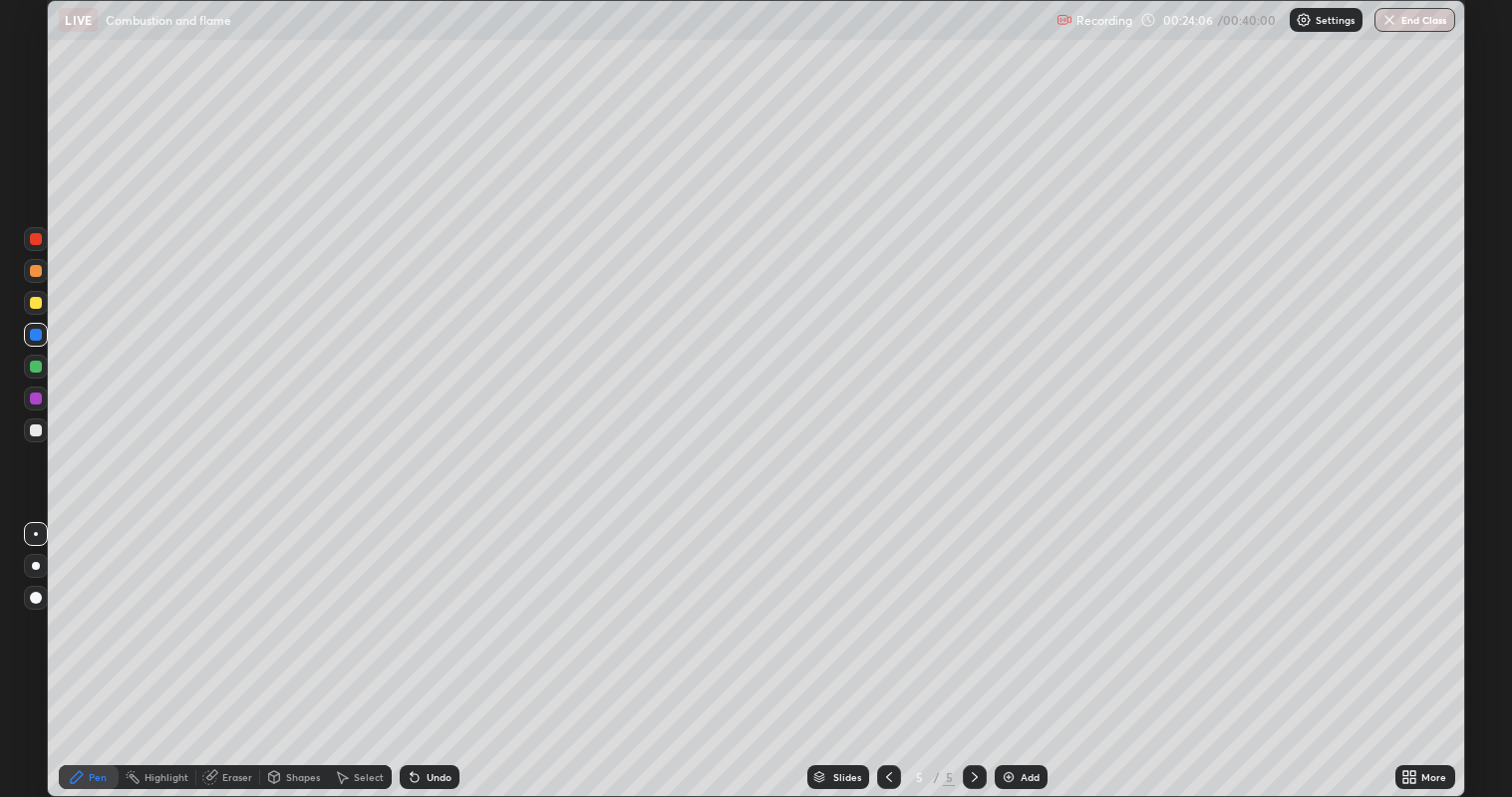 click at bounding box center [36, 303] 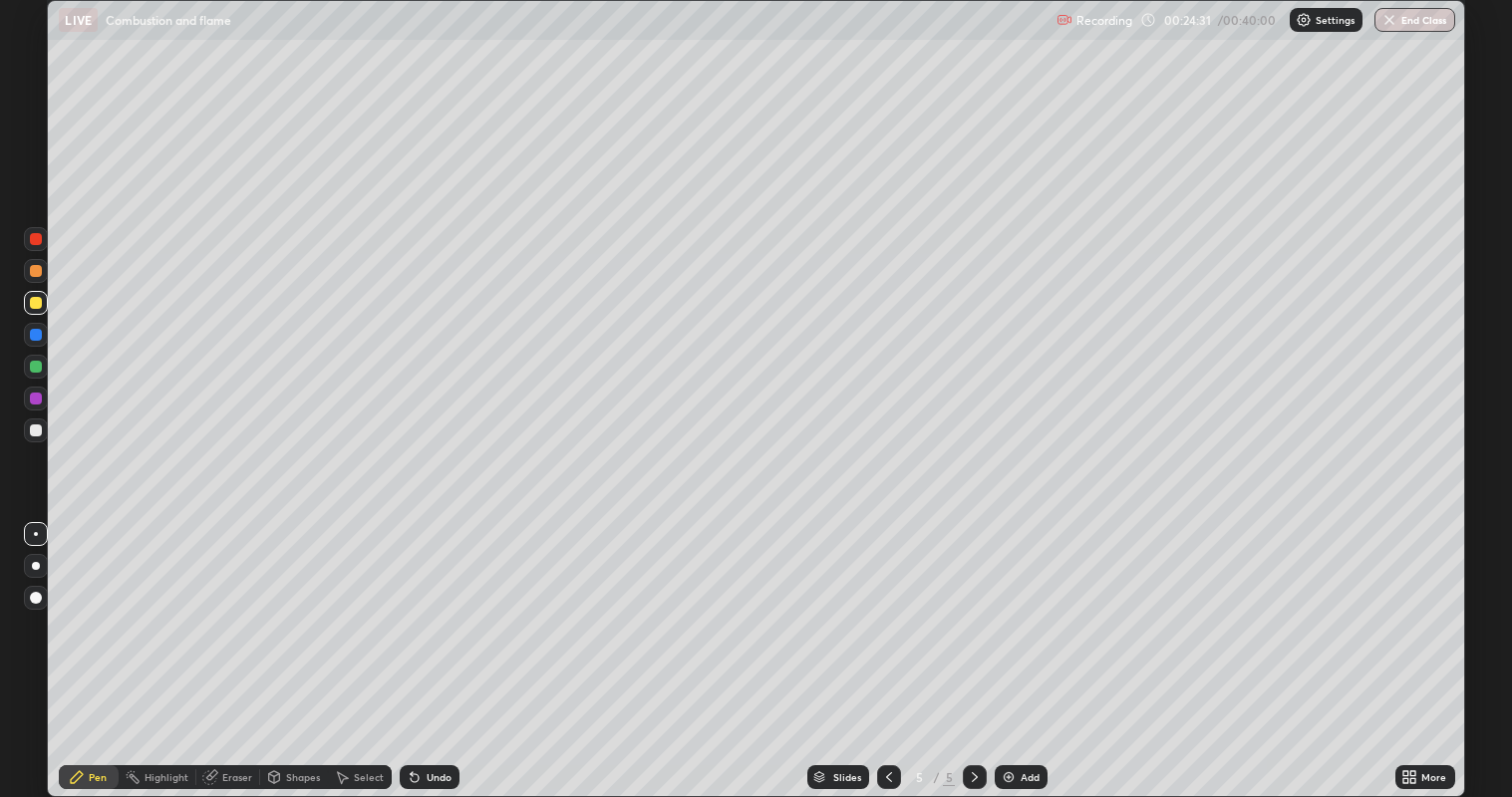 click at bounding box center (36, 303) 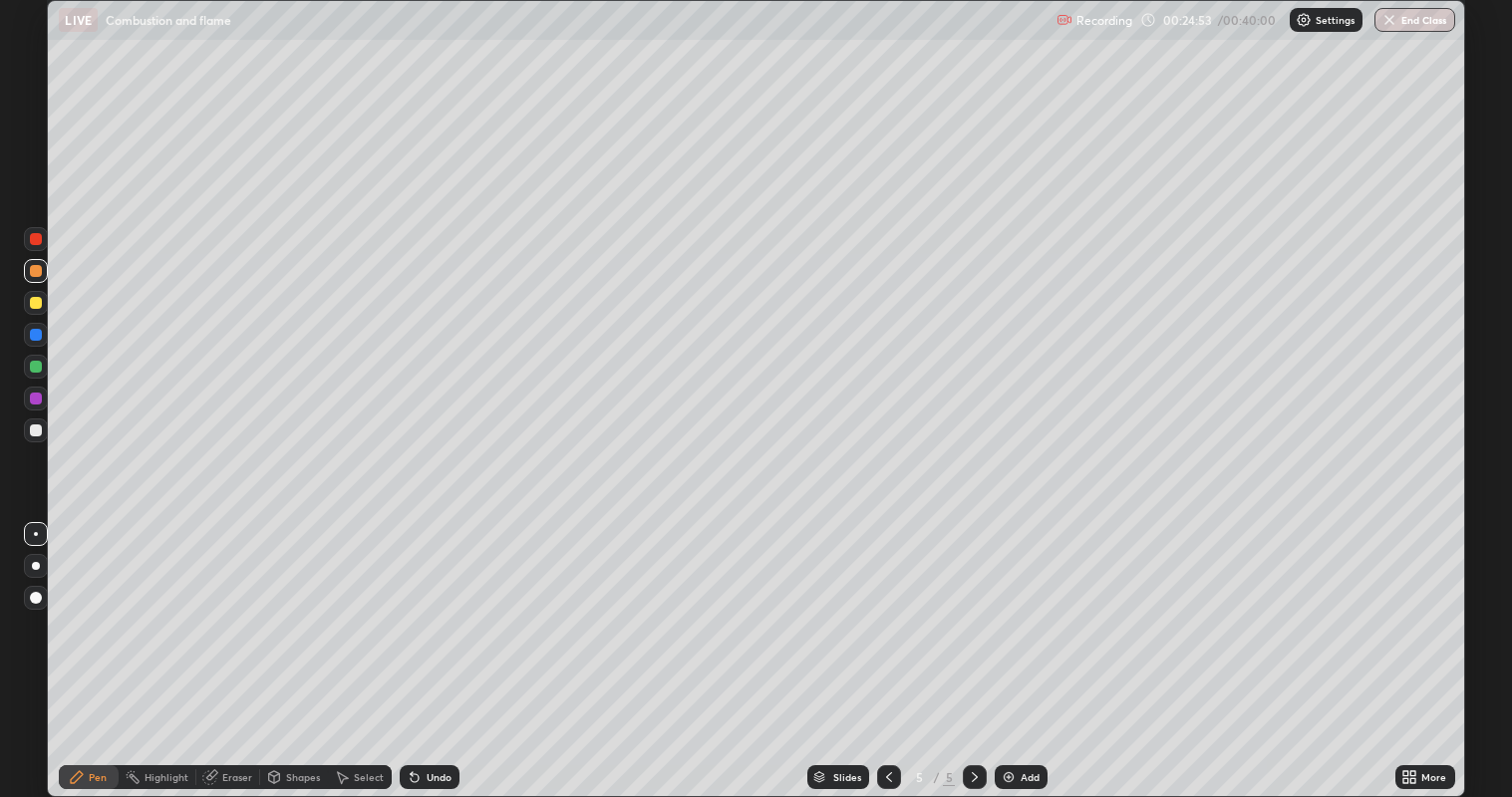 click on "Undo" at bounding box center (439, 777) 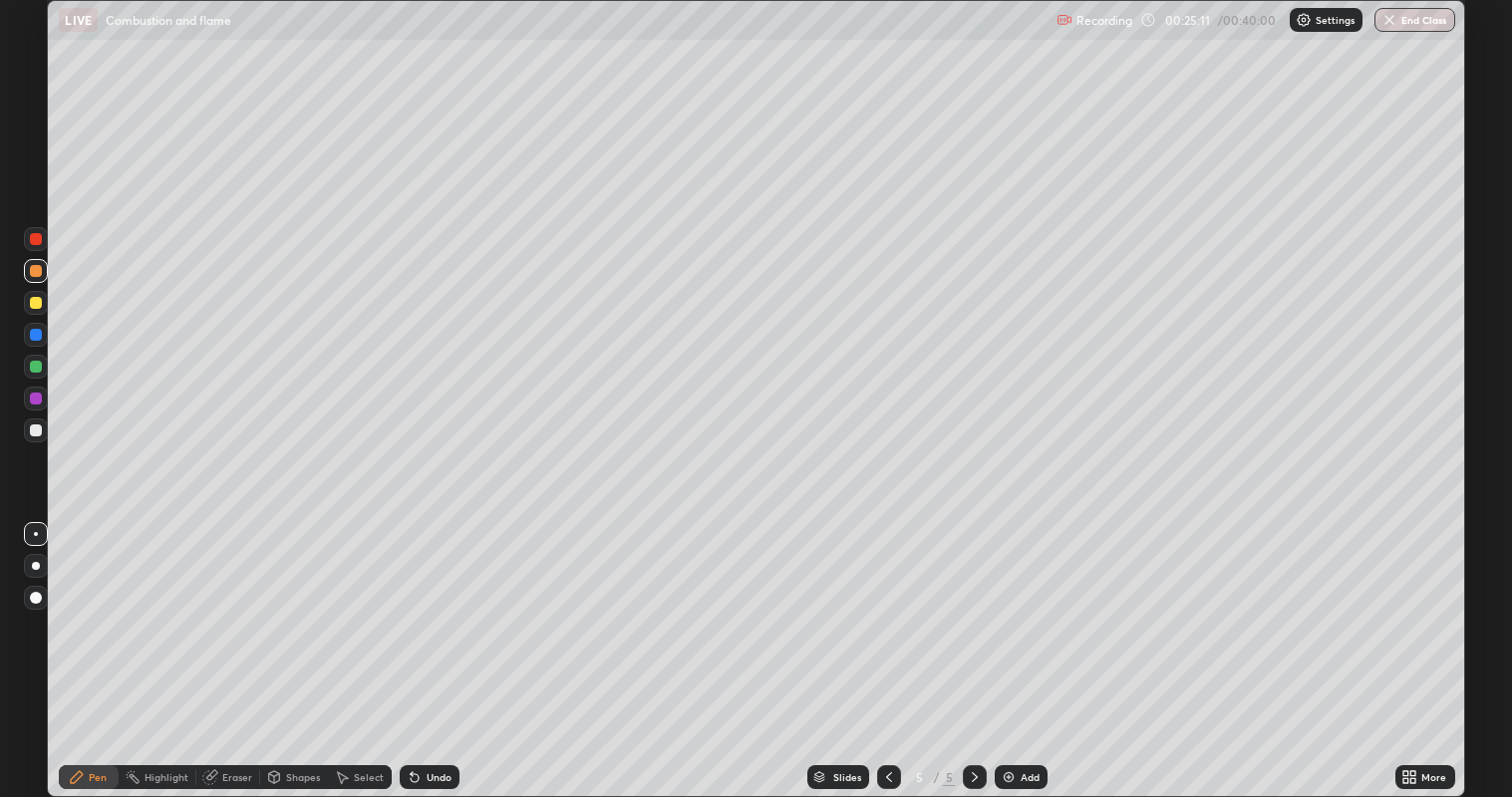 click at bounding box center (36, 303) 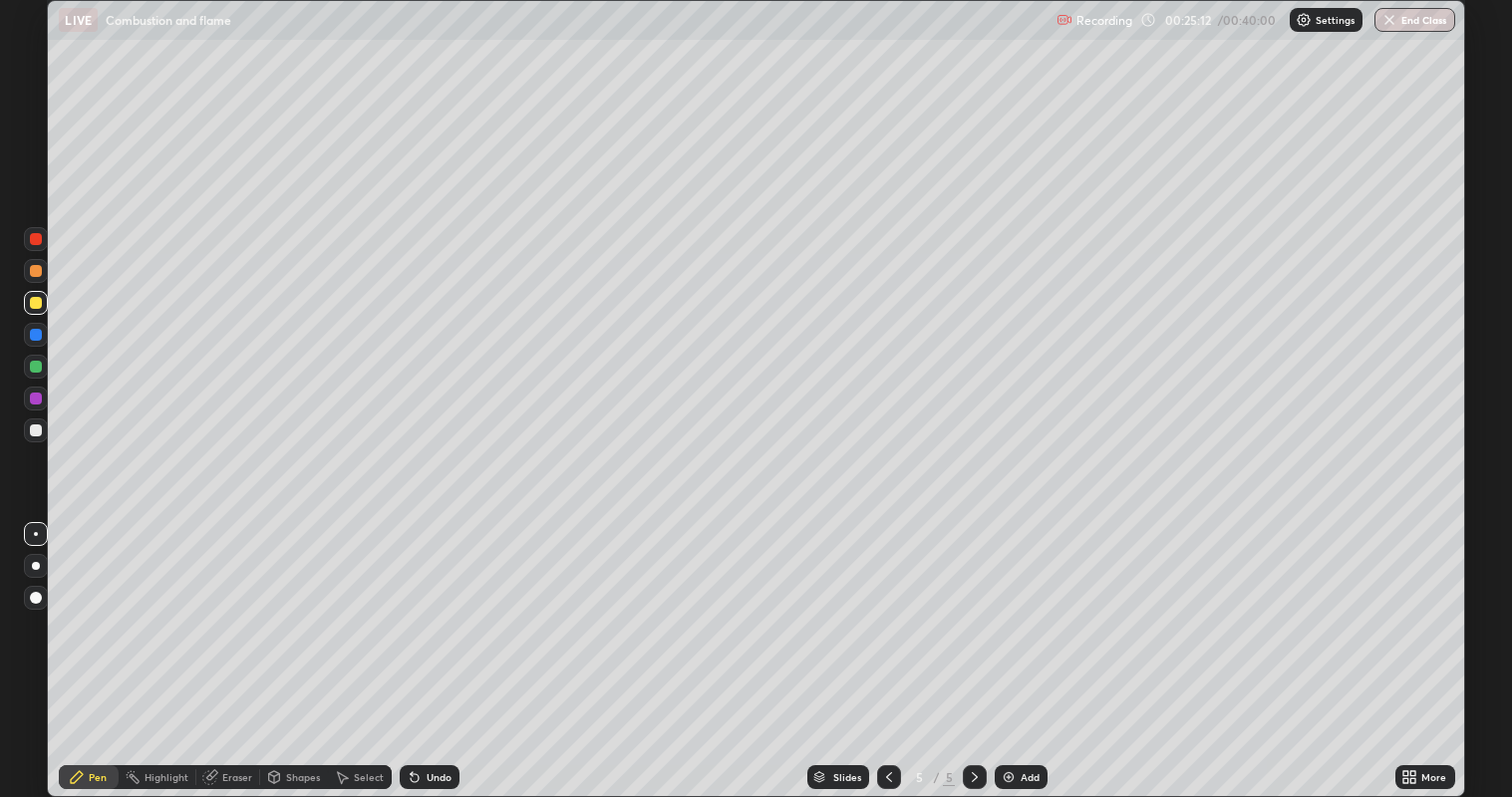 click at bounding box center (36, 367) 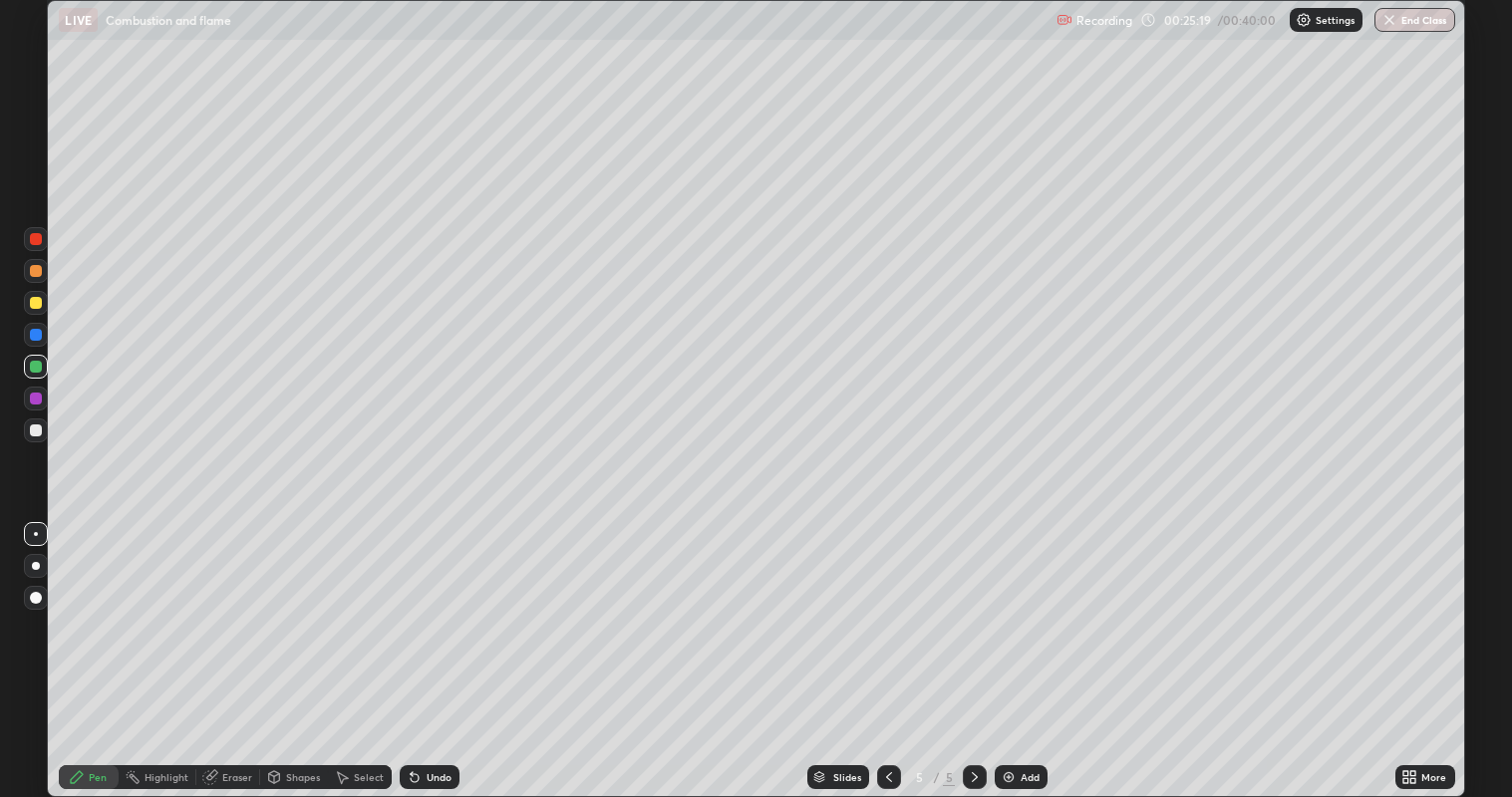 click at bounding box center (36, 271) 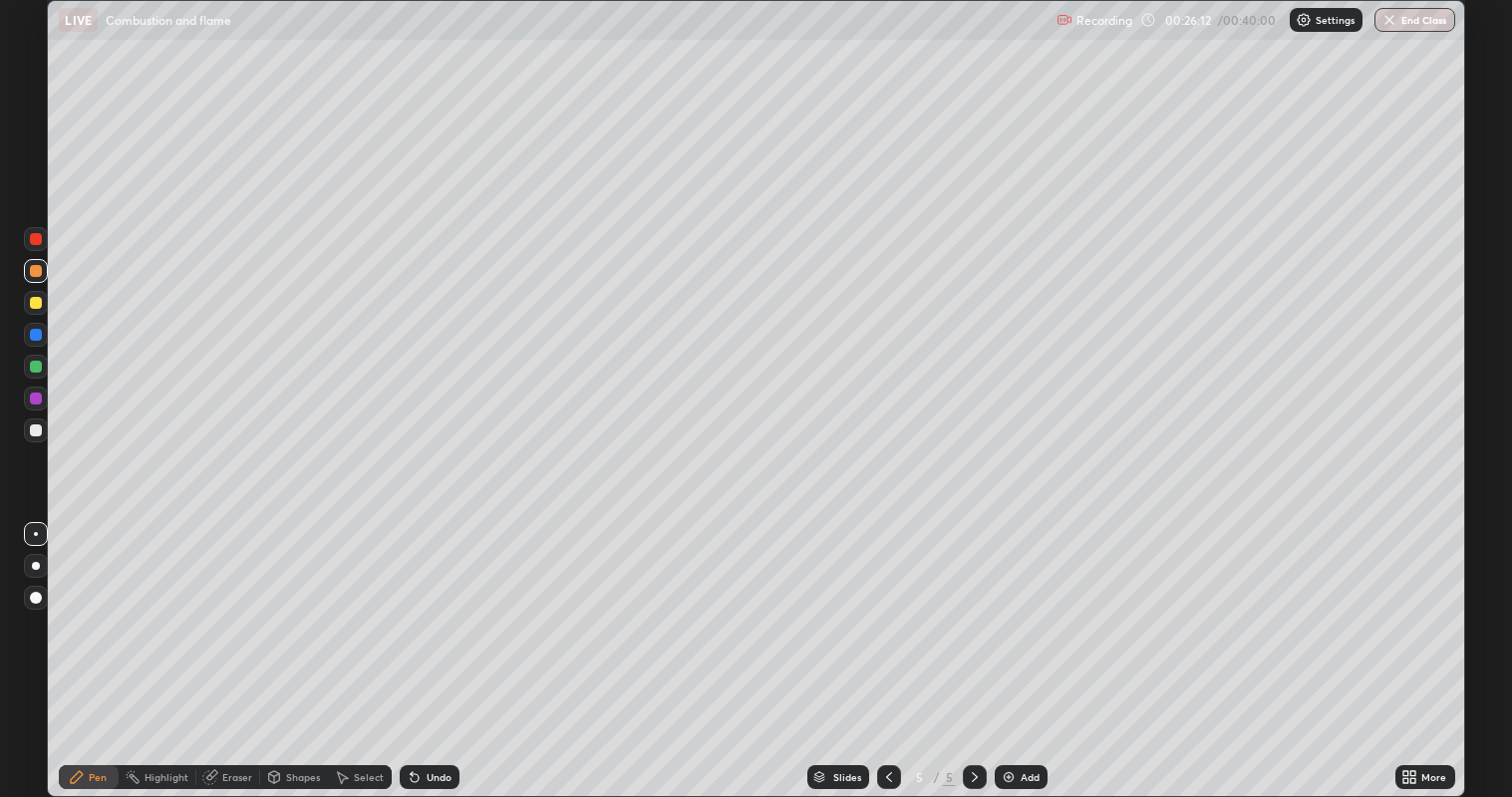 click at bounding box center [36, 303] 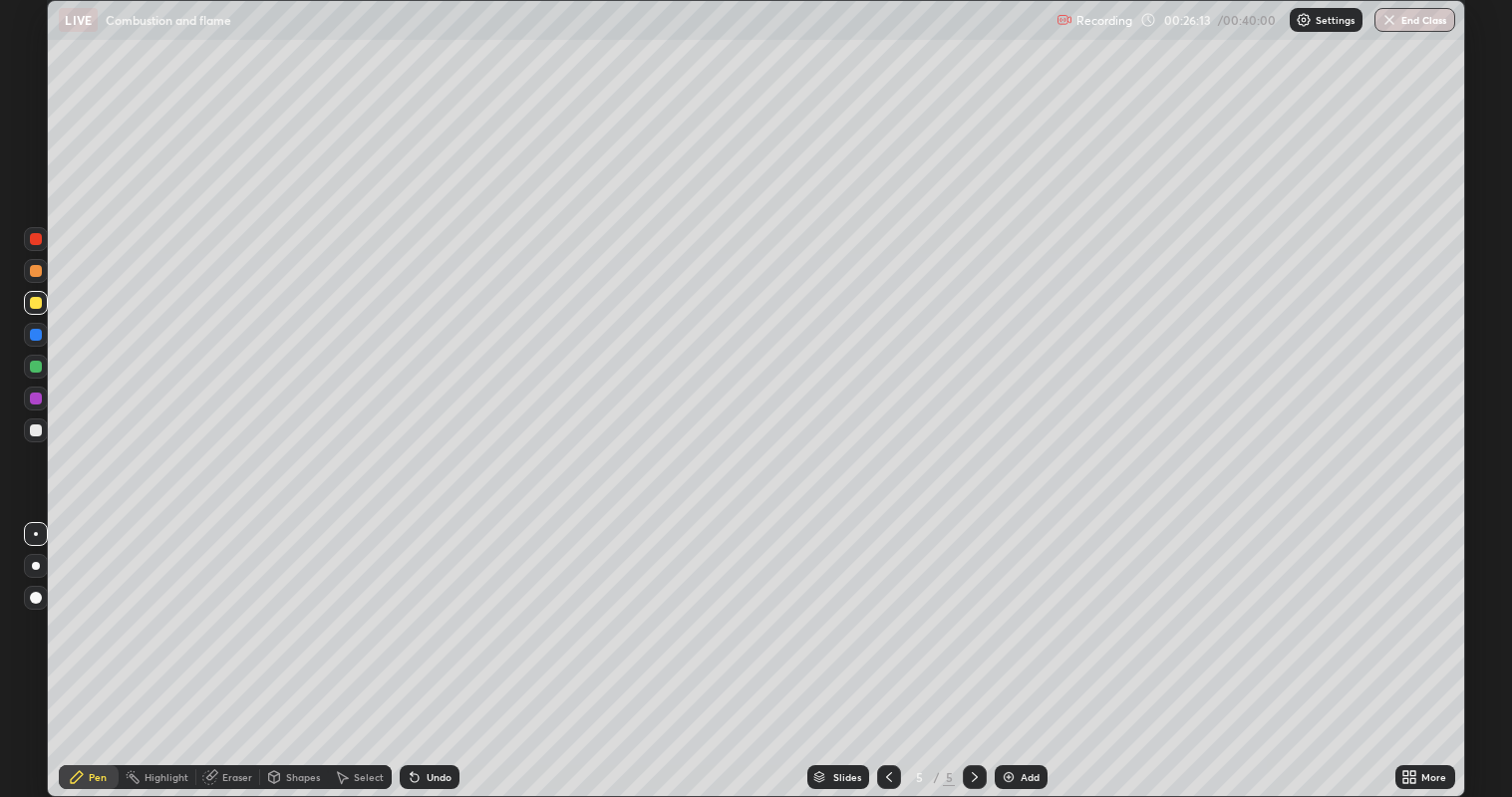 click at bounding box center (36, 367) 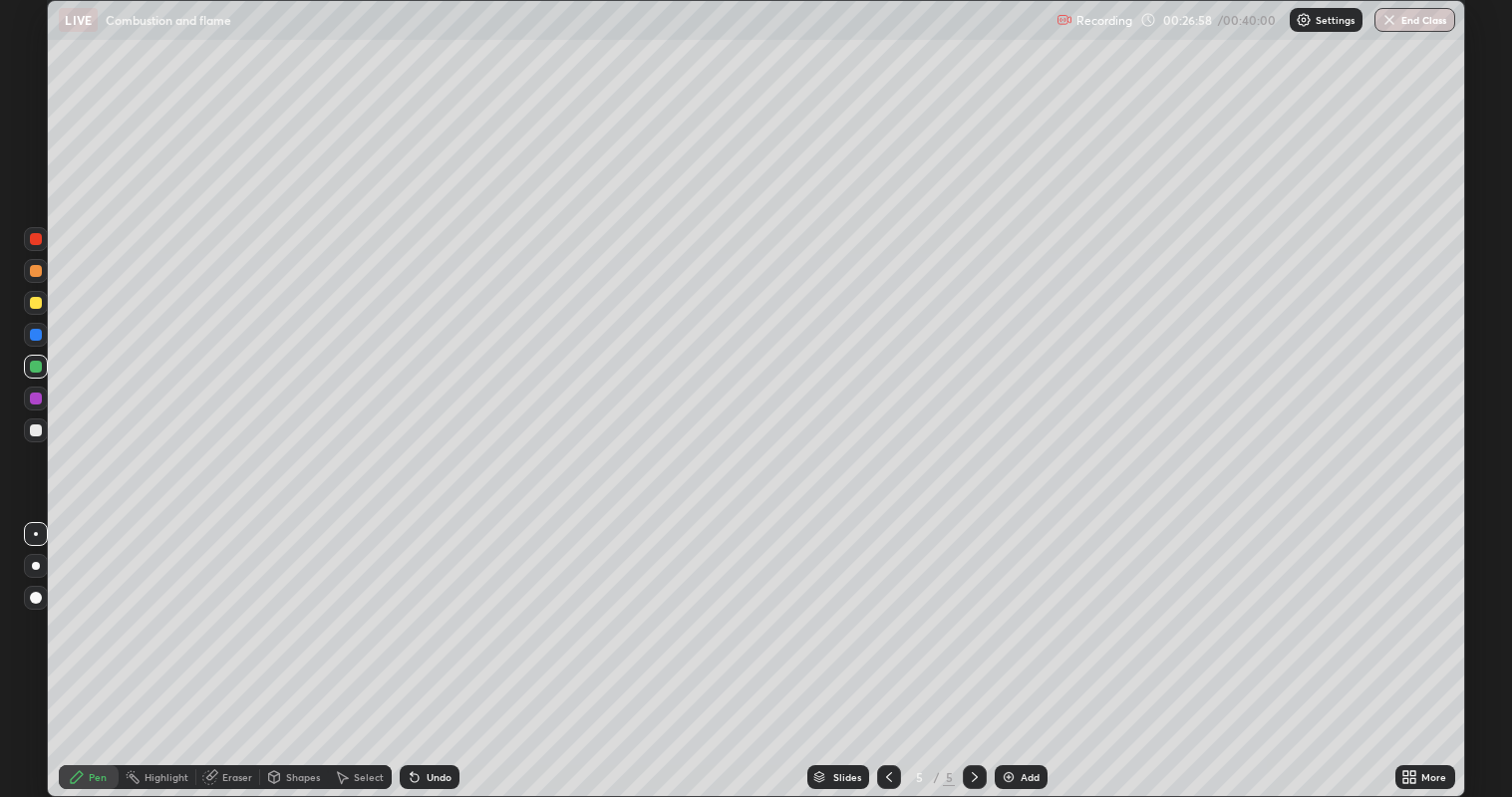 click at bounding box center [36, 303] 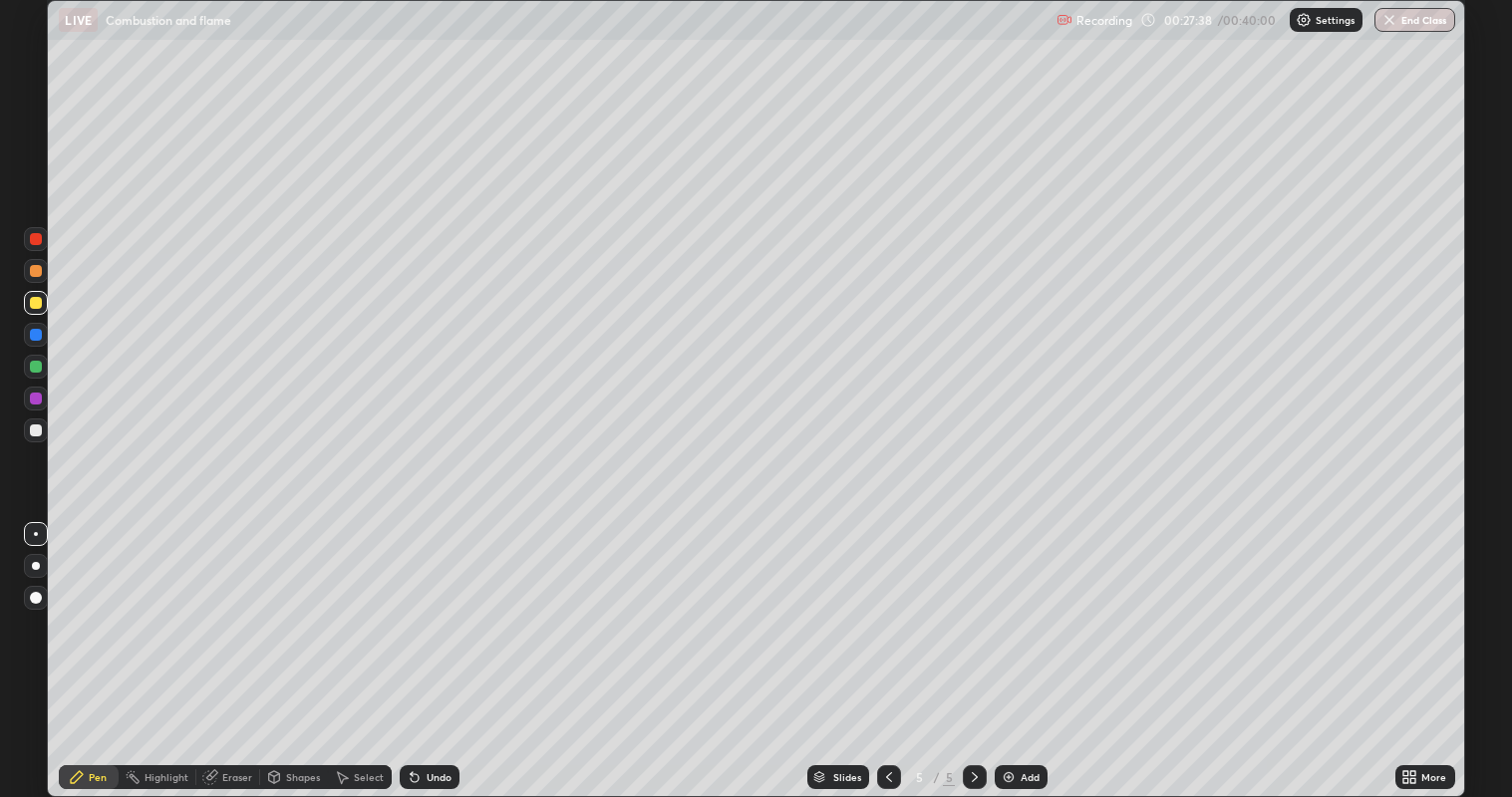 click at bounding box center [36, 303] 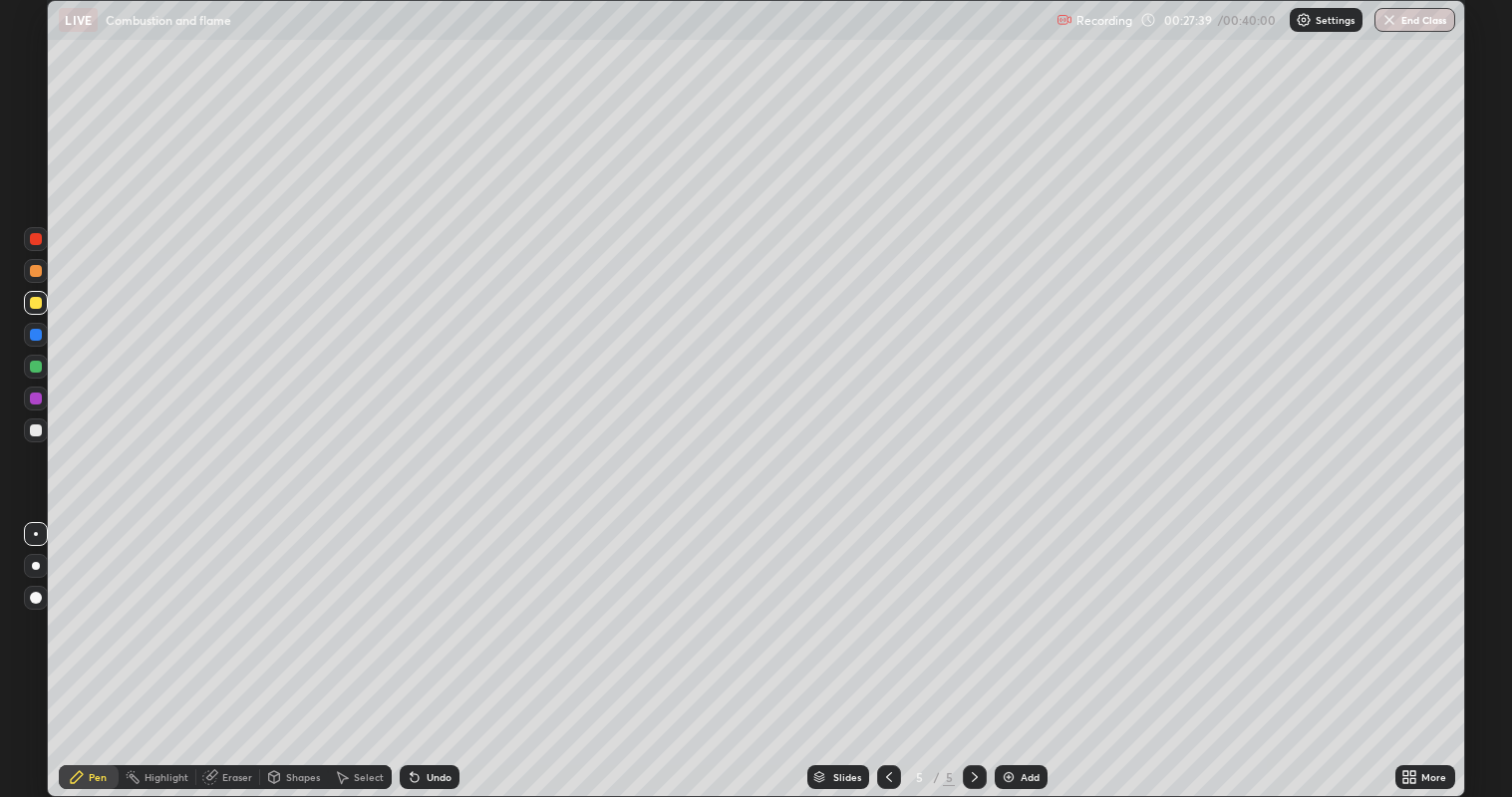click at bounding box center [36, 367] 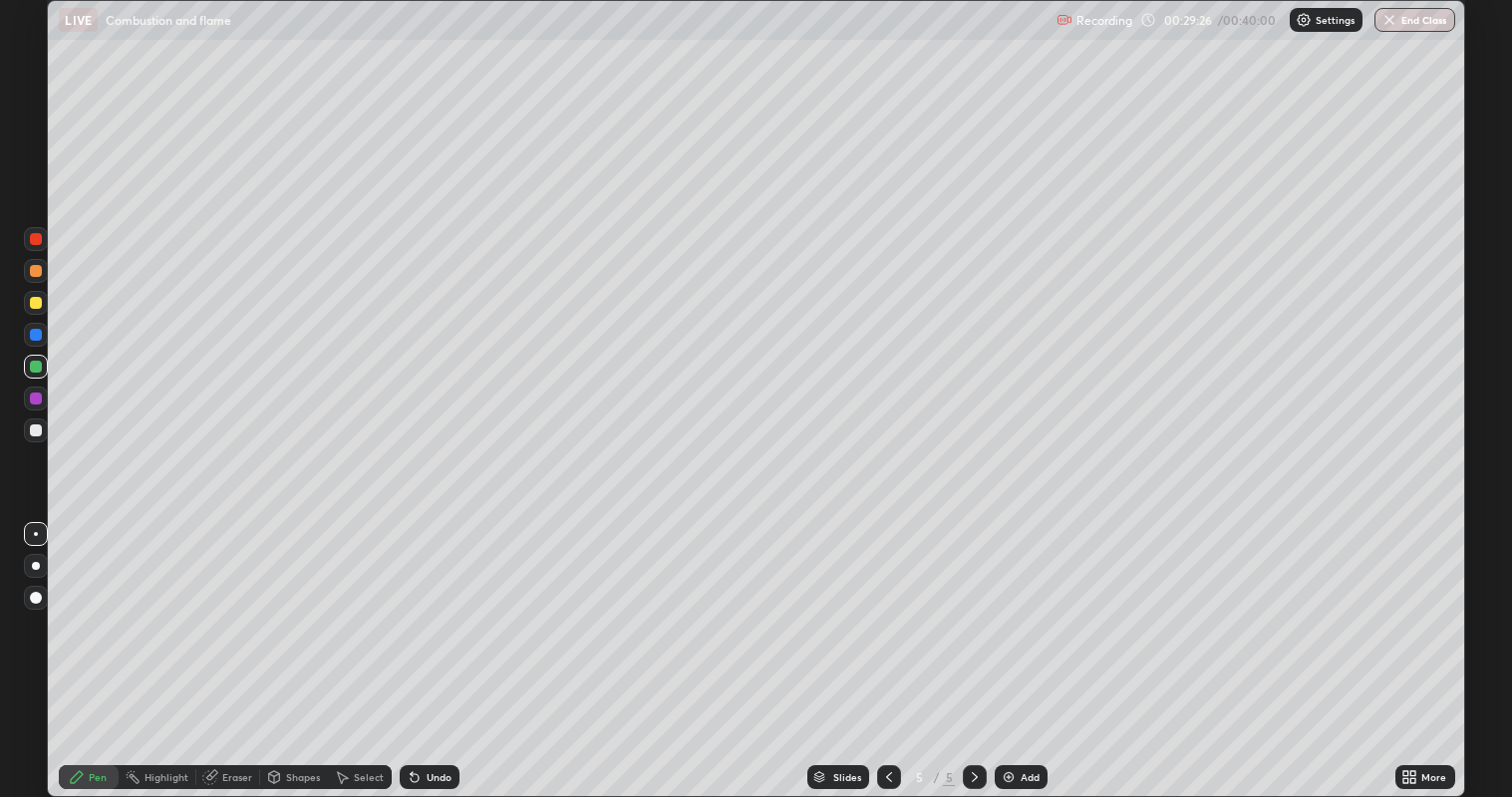 click at bounding box center [1009, 777] 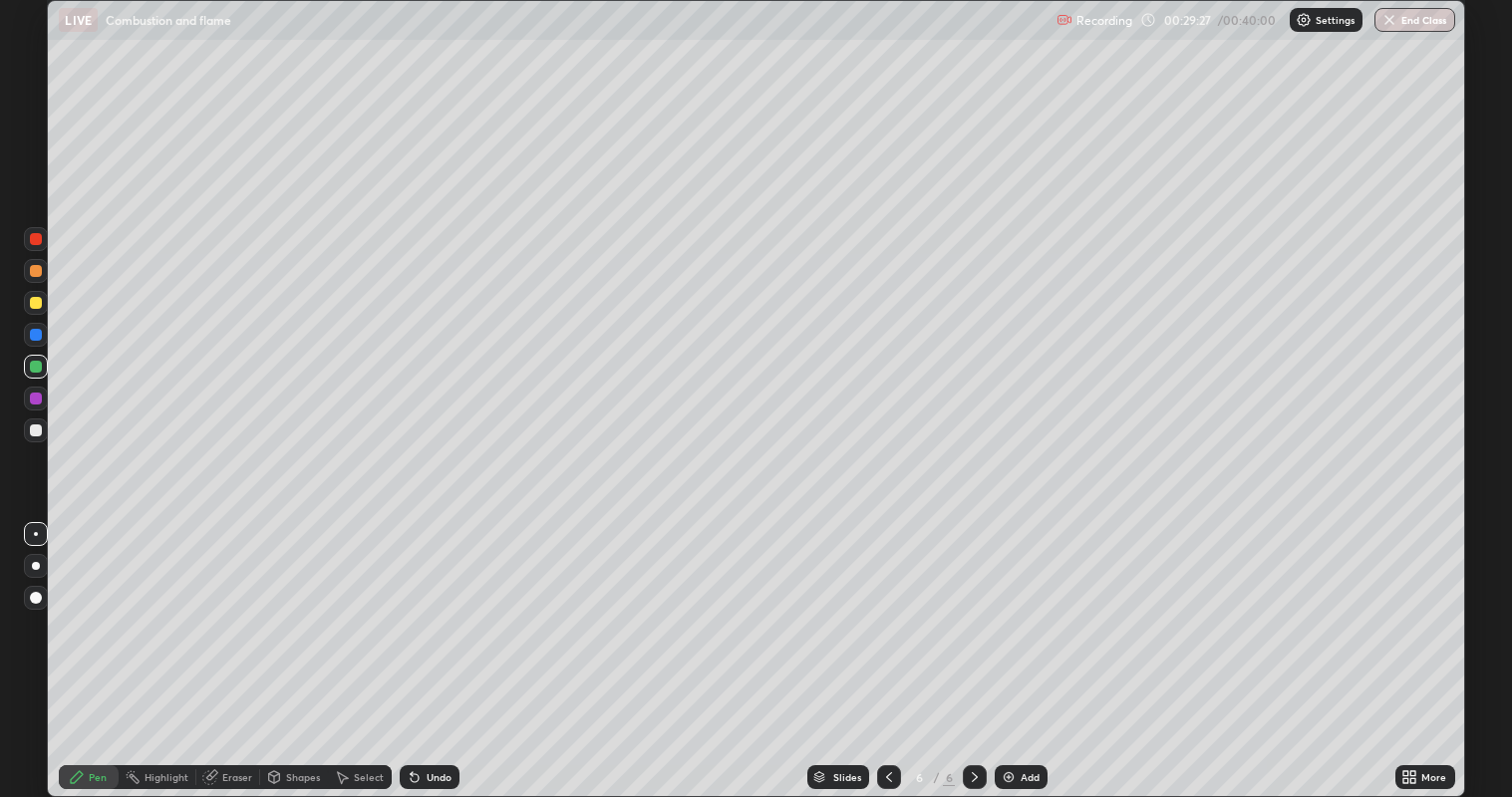 click at bounding box center (36, 303) 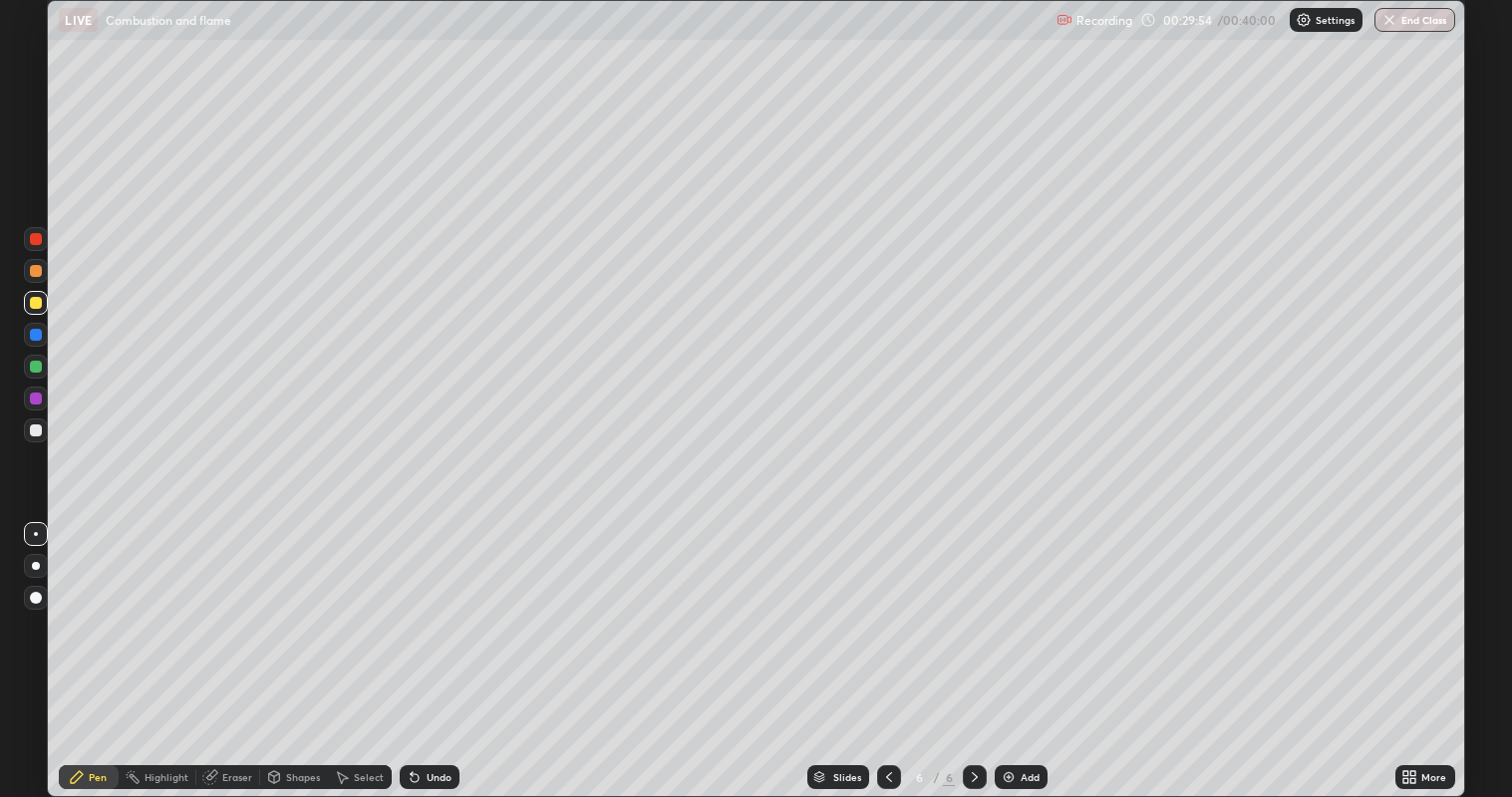click at bounding box center [36, 398] 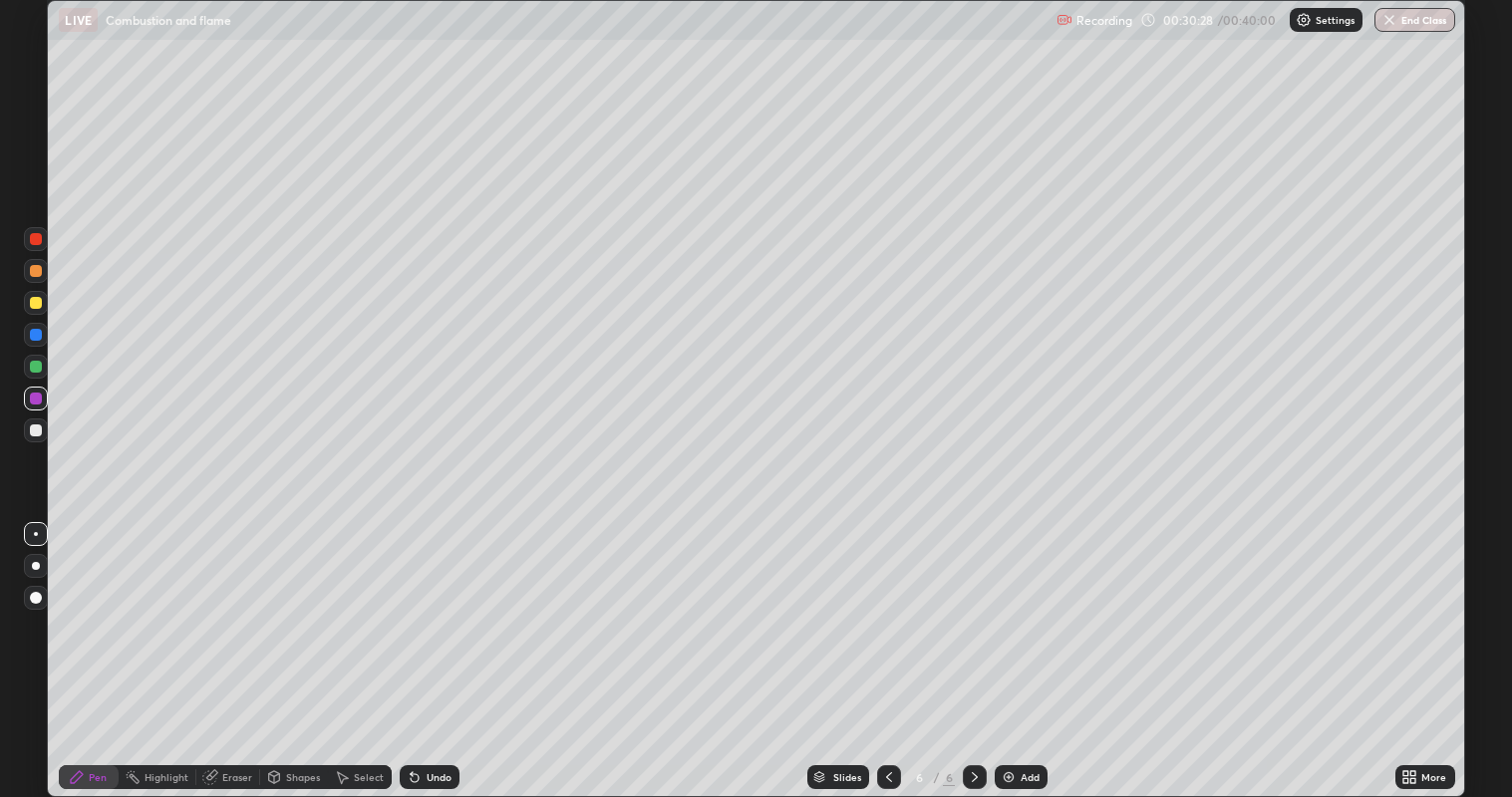 click at bounding box center [36, 430] 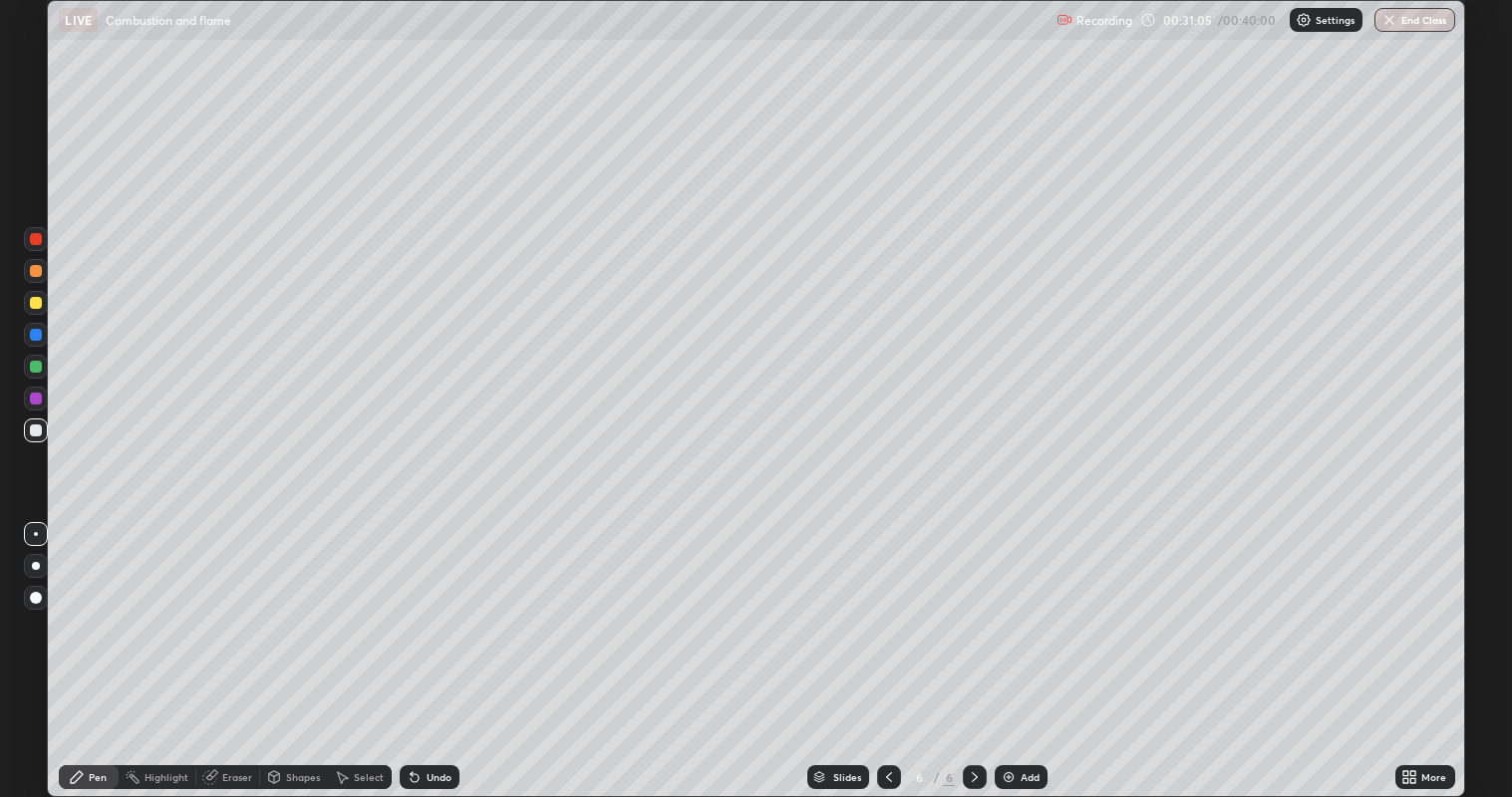 click at bounding box center (36, 335) 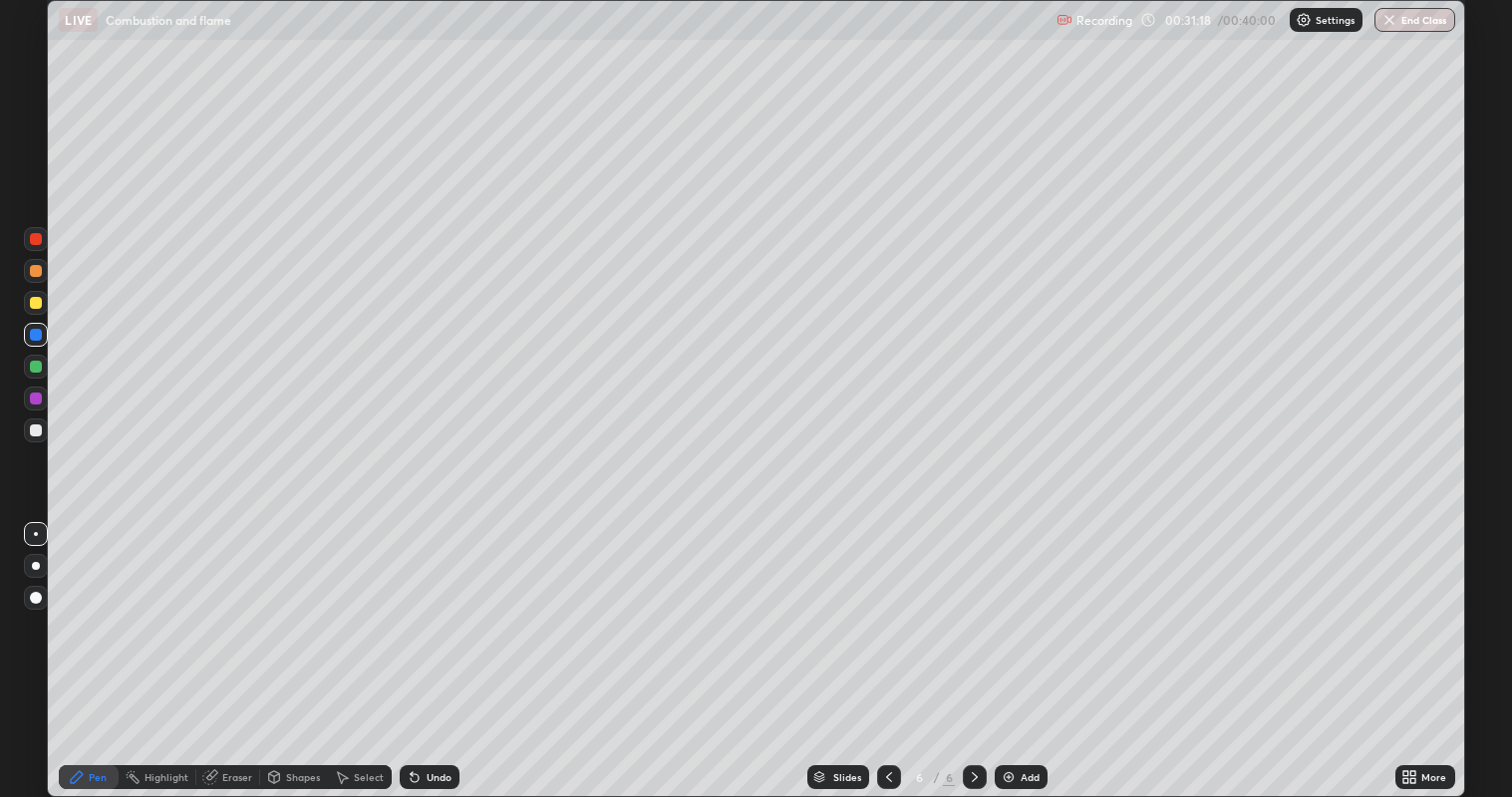 click at bounding box center [36, 367] 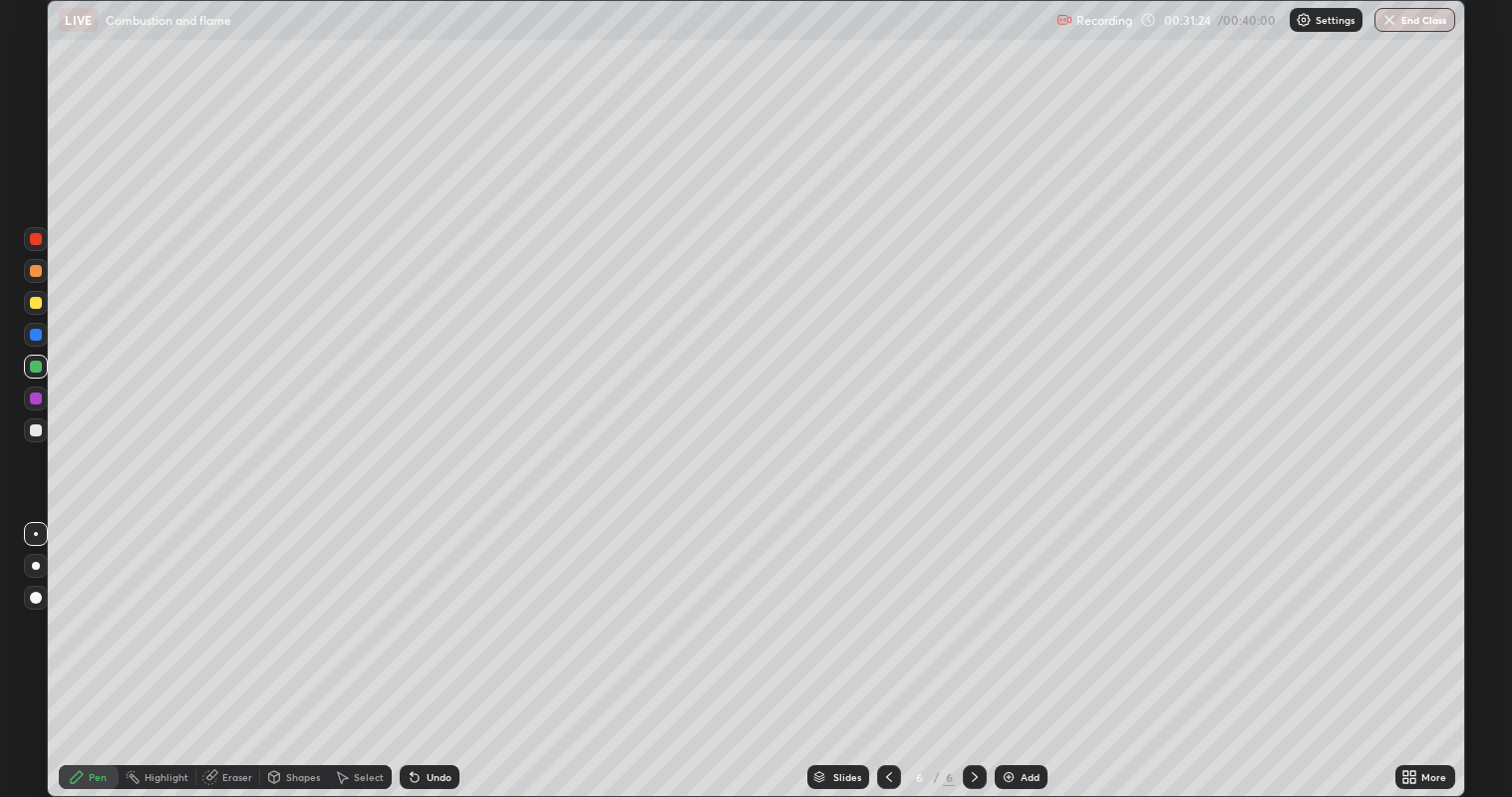 click at bounding box center [36, 335] 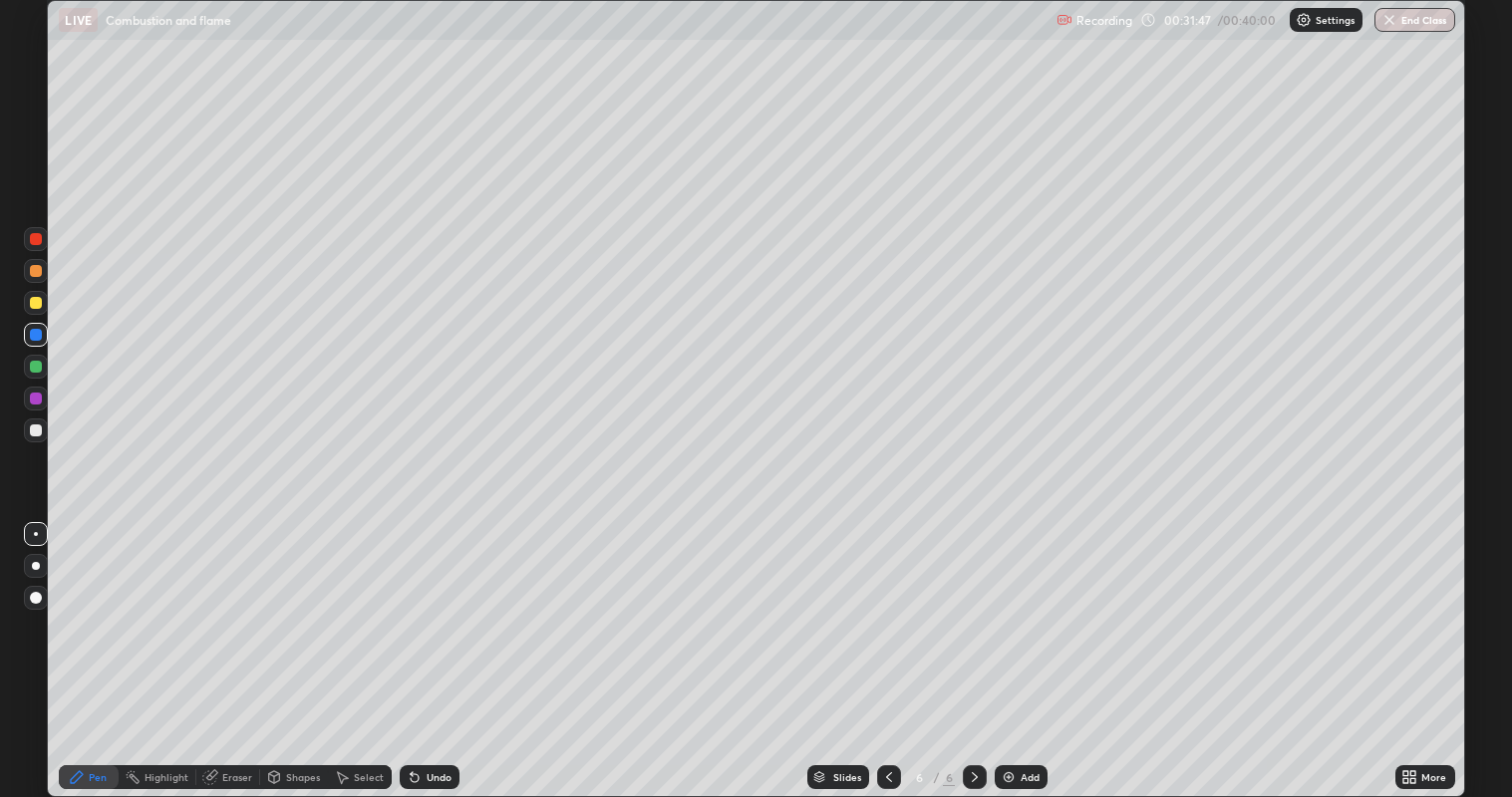 click at bounding box center [36, 335] 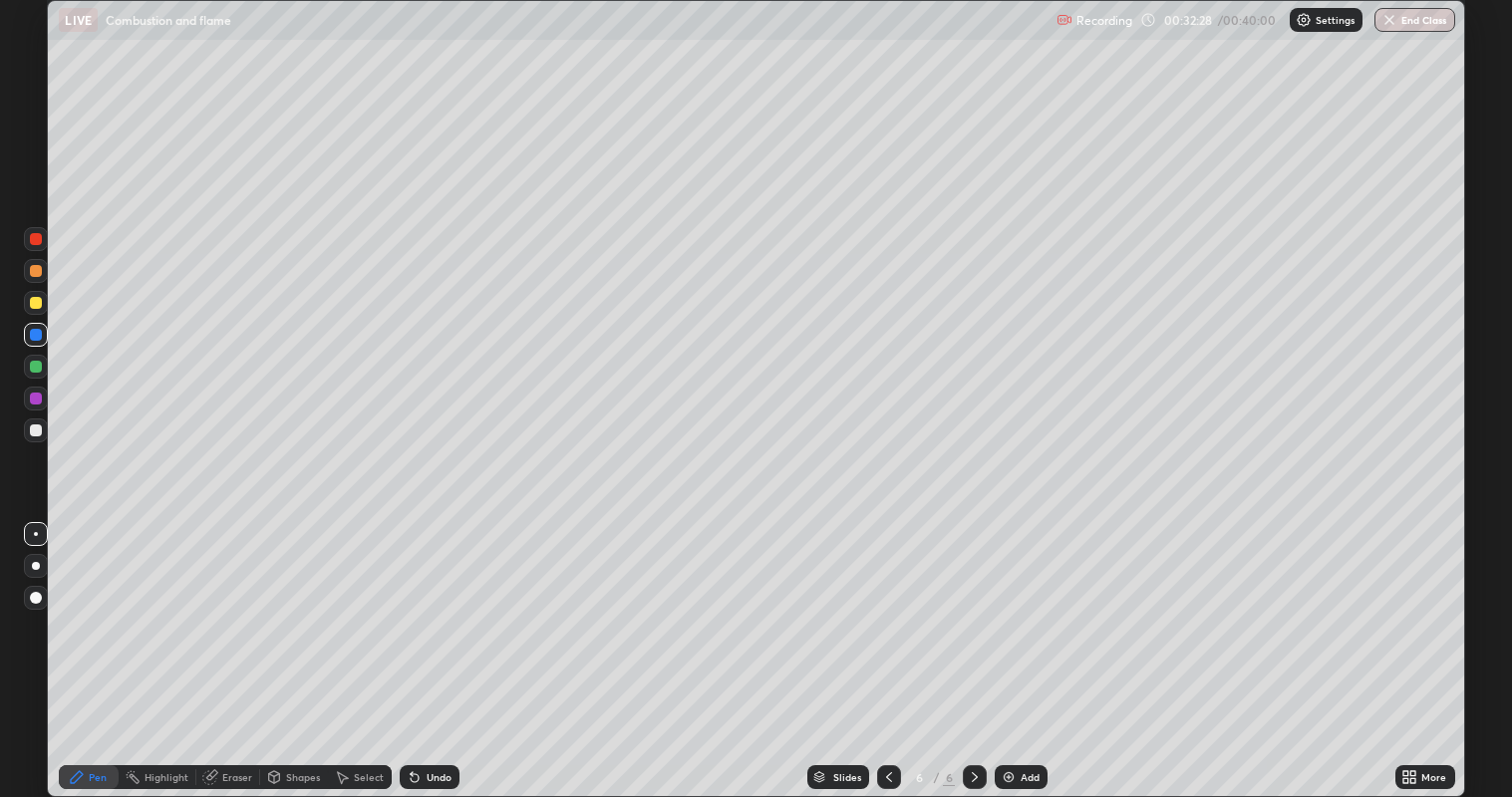 click at bounding box center [36, 335] 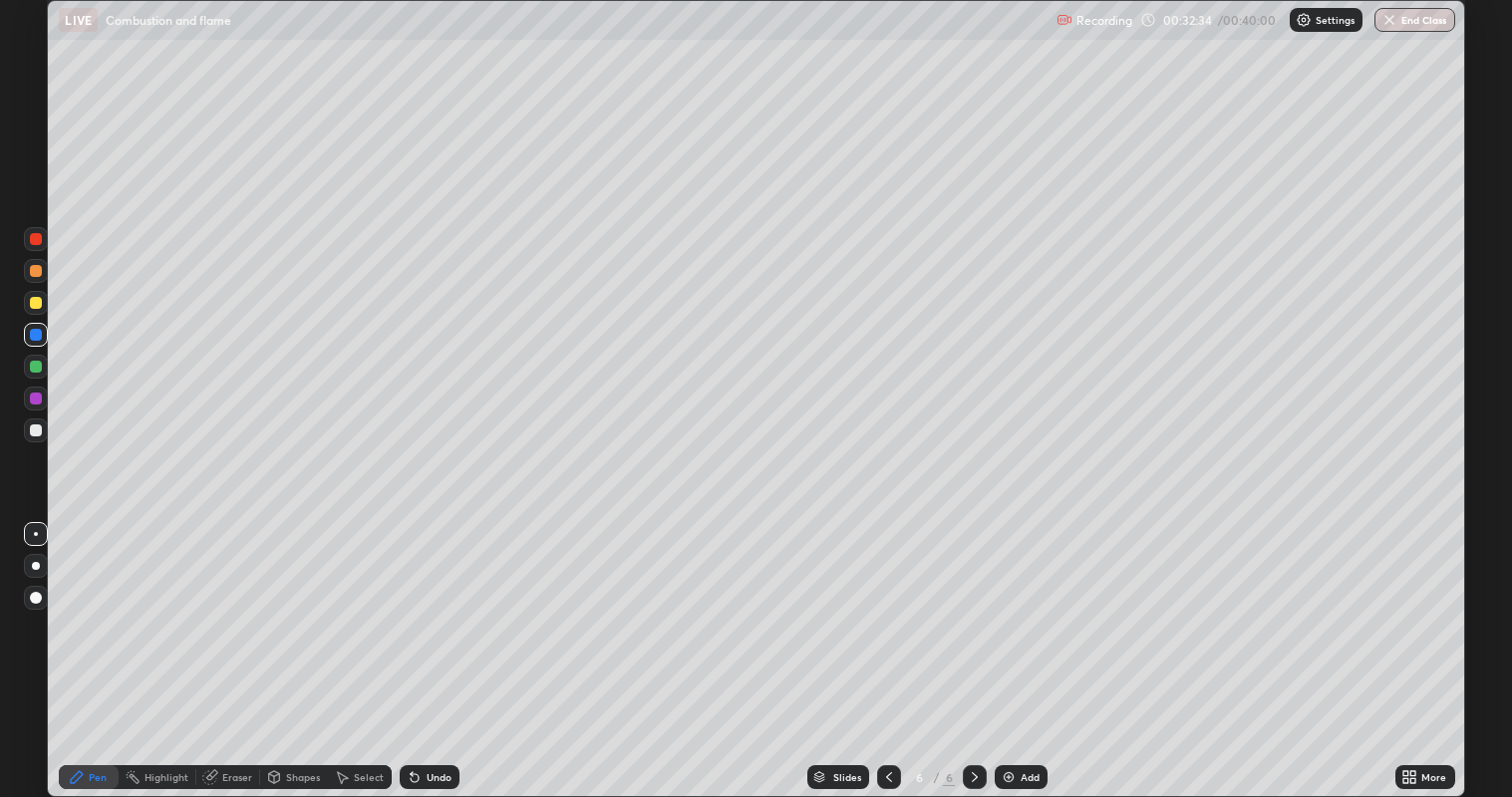 click at bounding box center [36, 367] 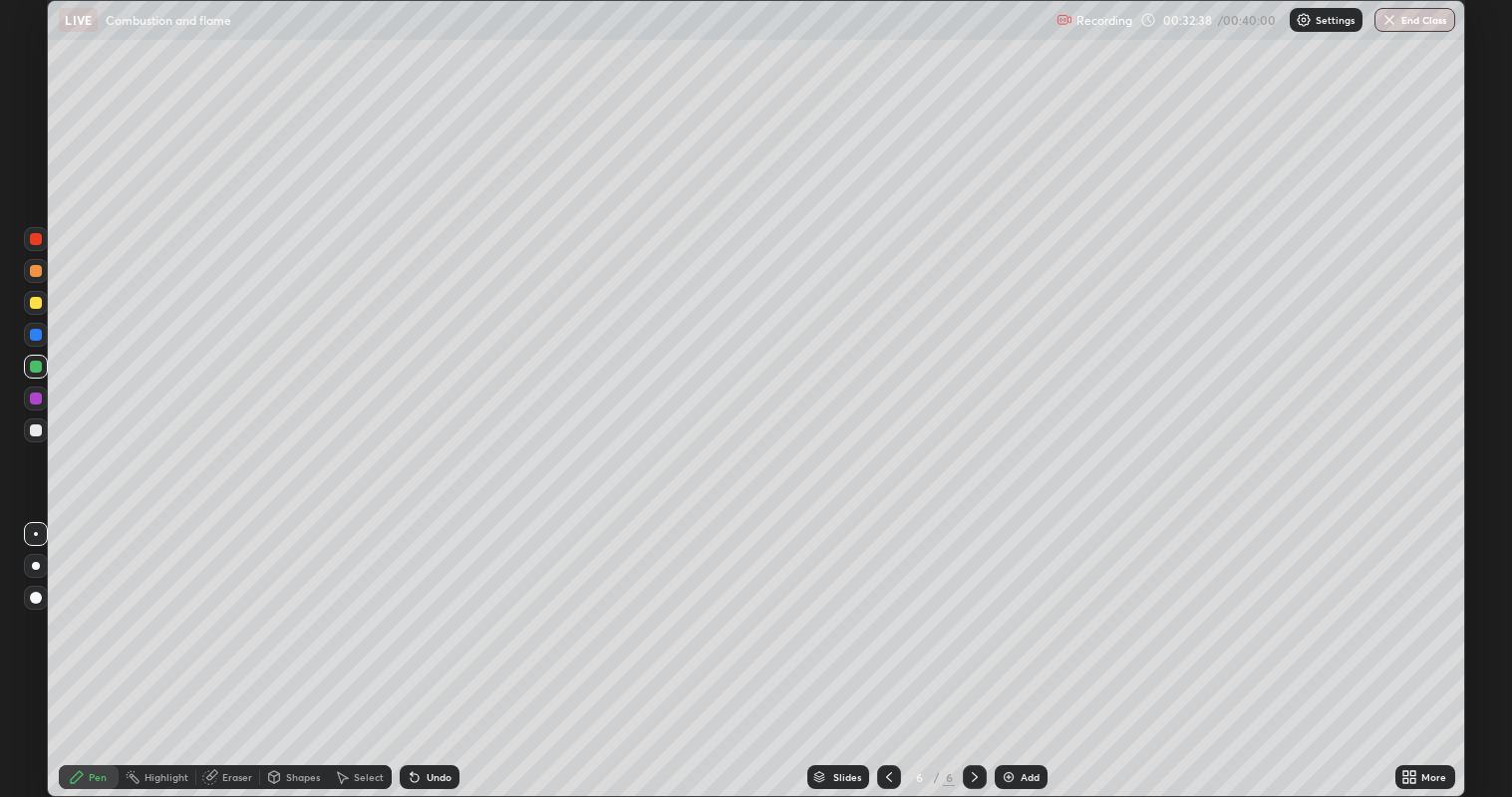 click at bounding box center (36, 335) 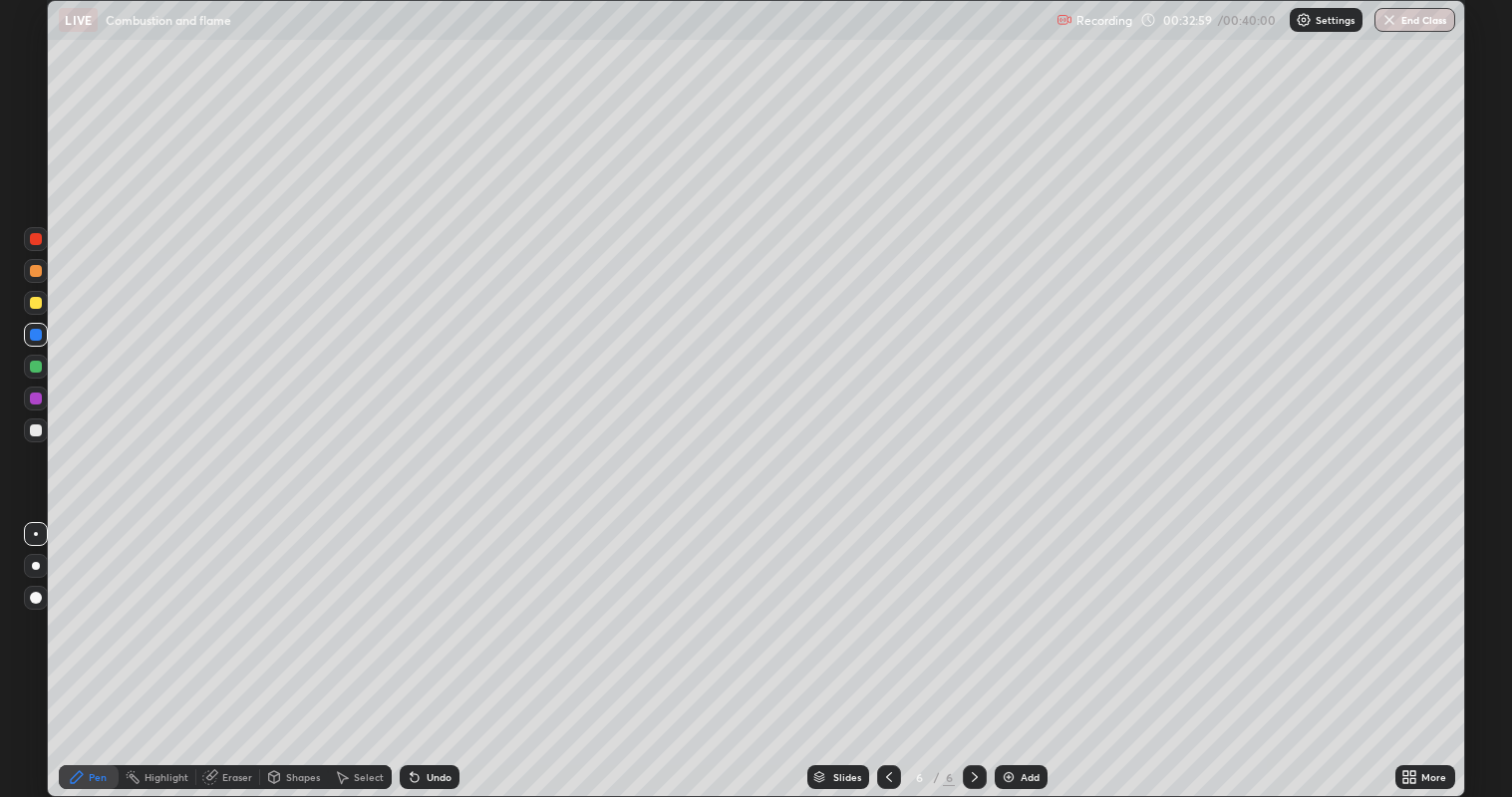 click at bounding box center (36, 367) 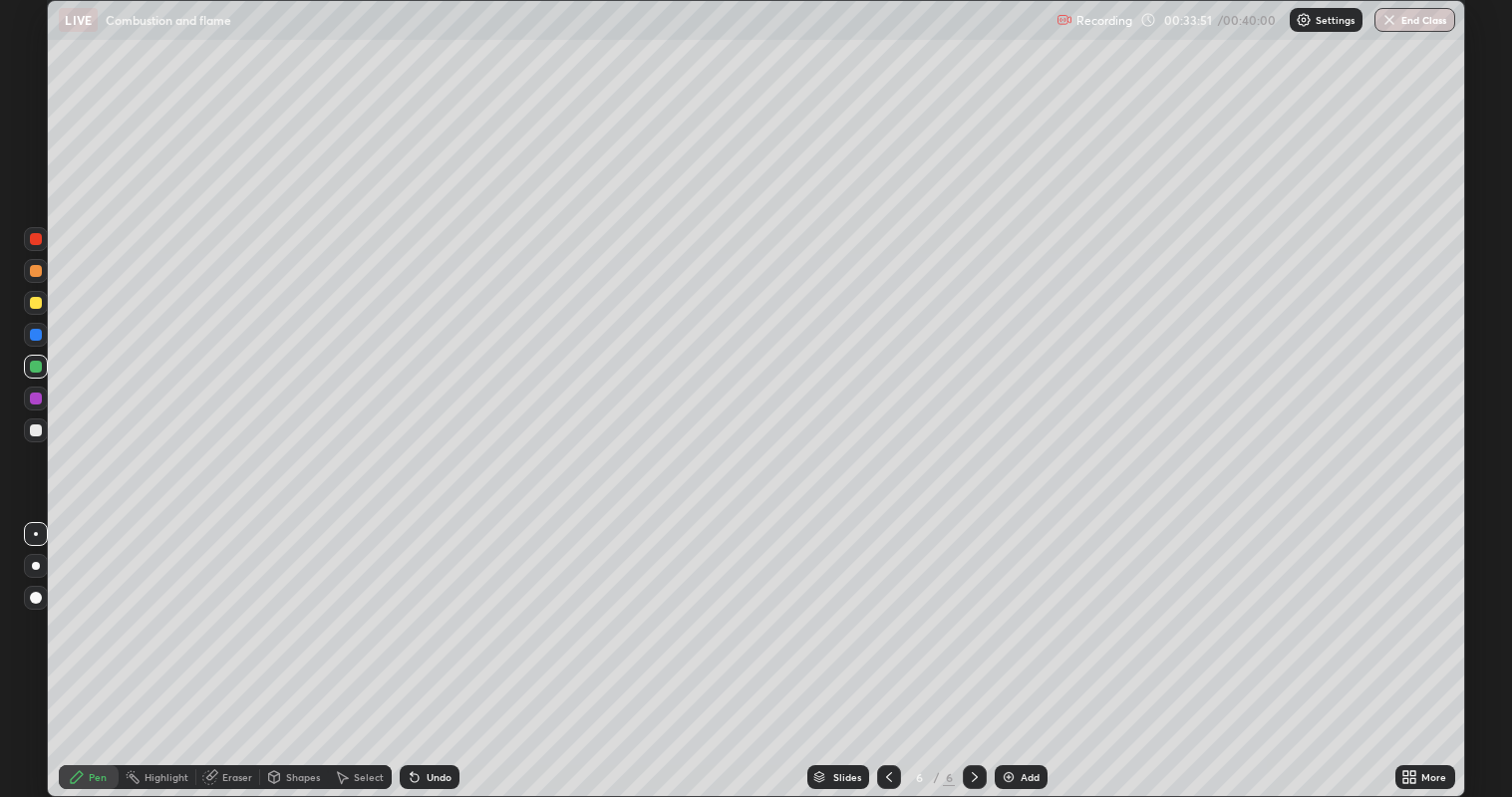 click at bounding box center (36, 335) 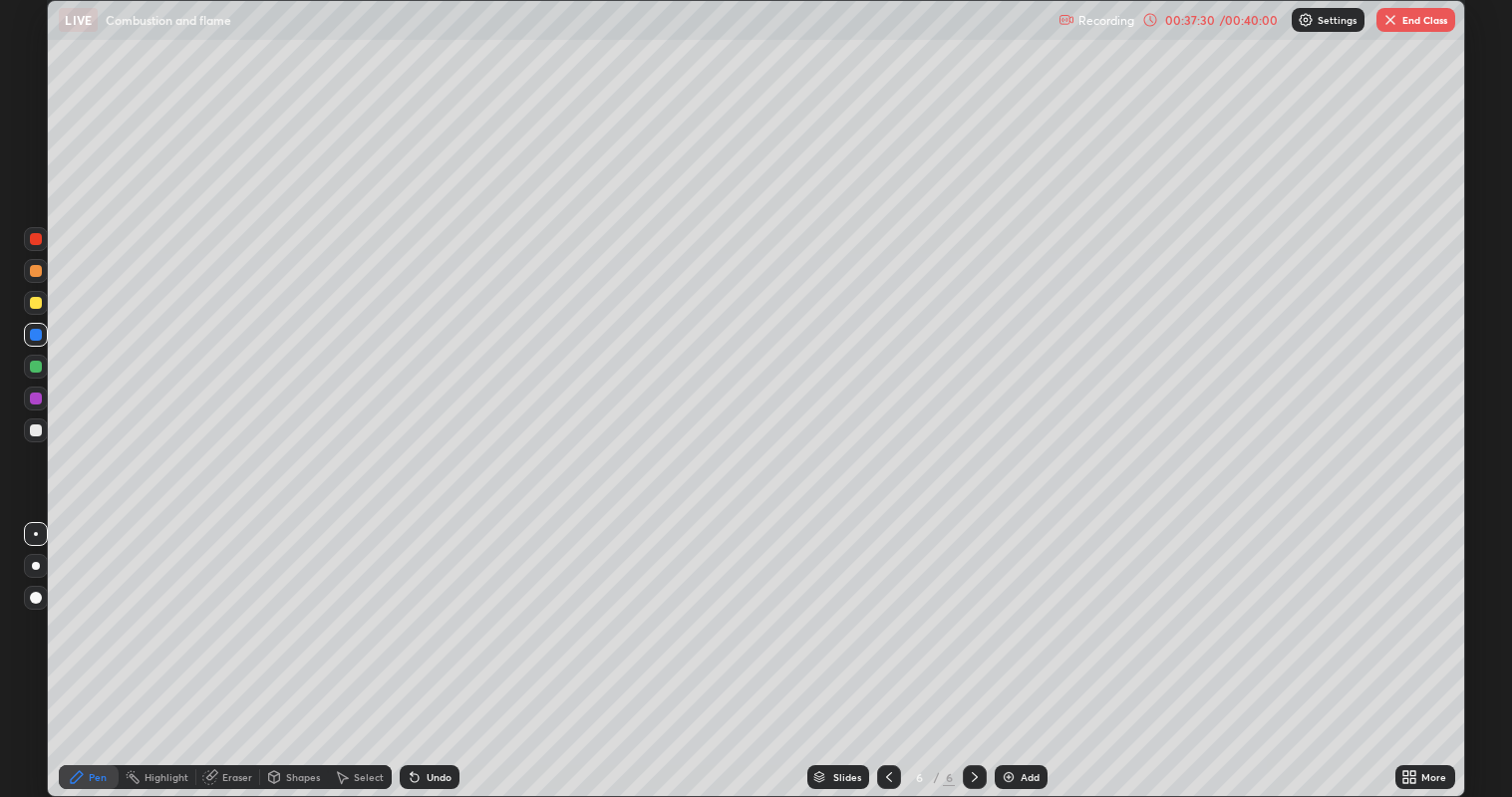 click at bounding box center (1009, 777) 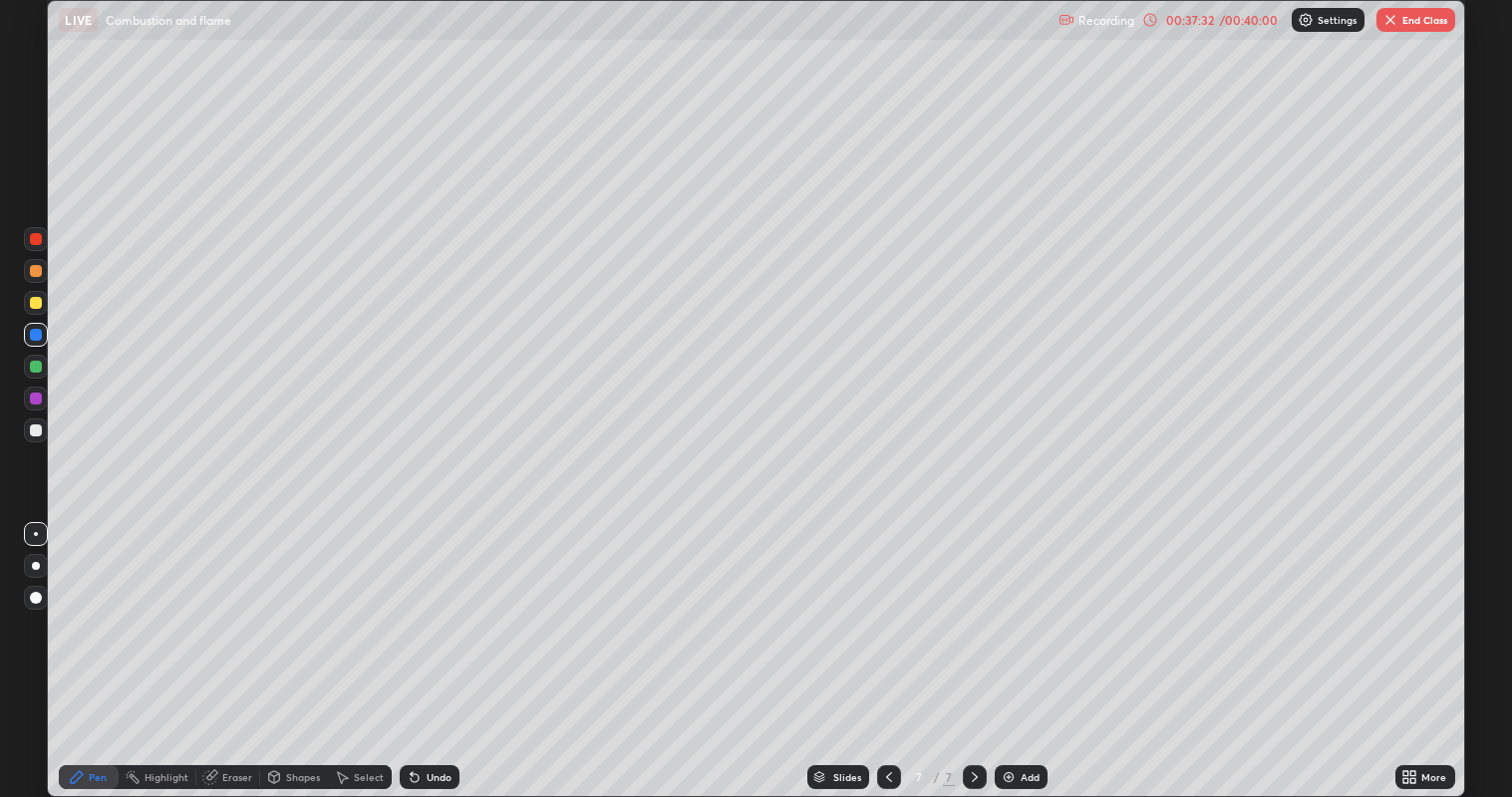 click at bounding box center [36, 303] 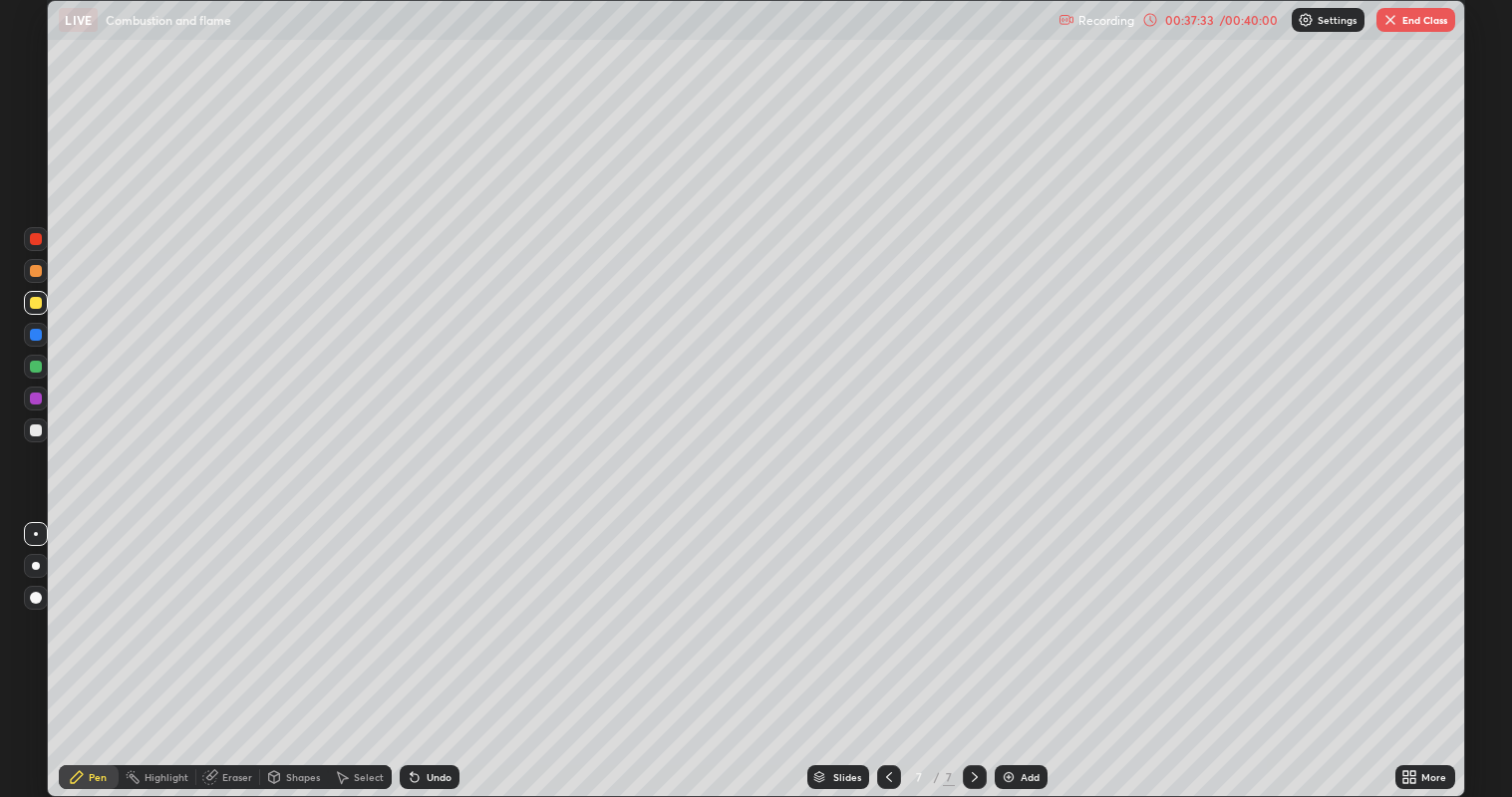 click at bounding box center [36, 239] 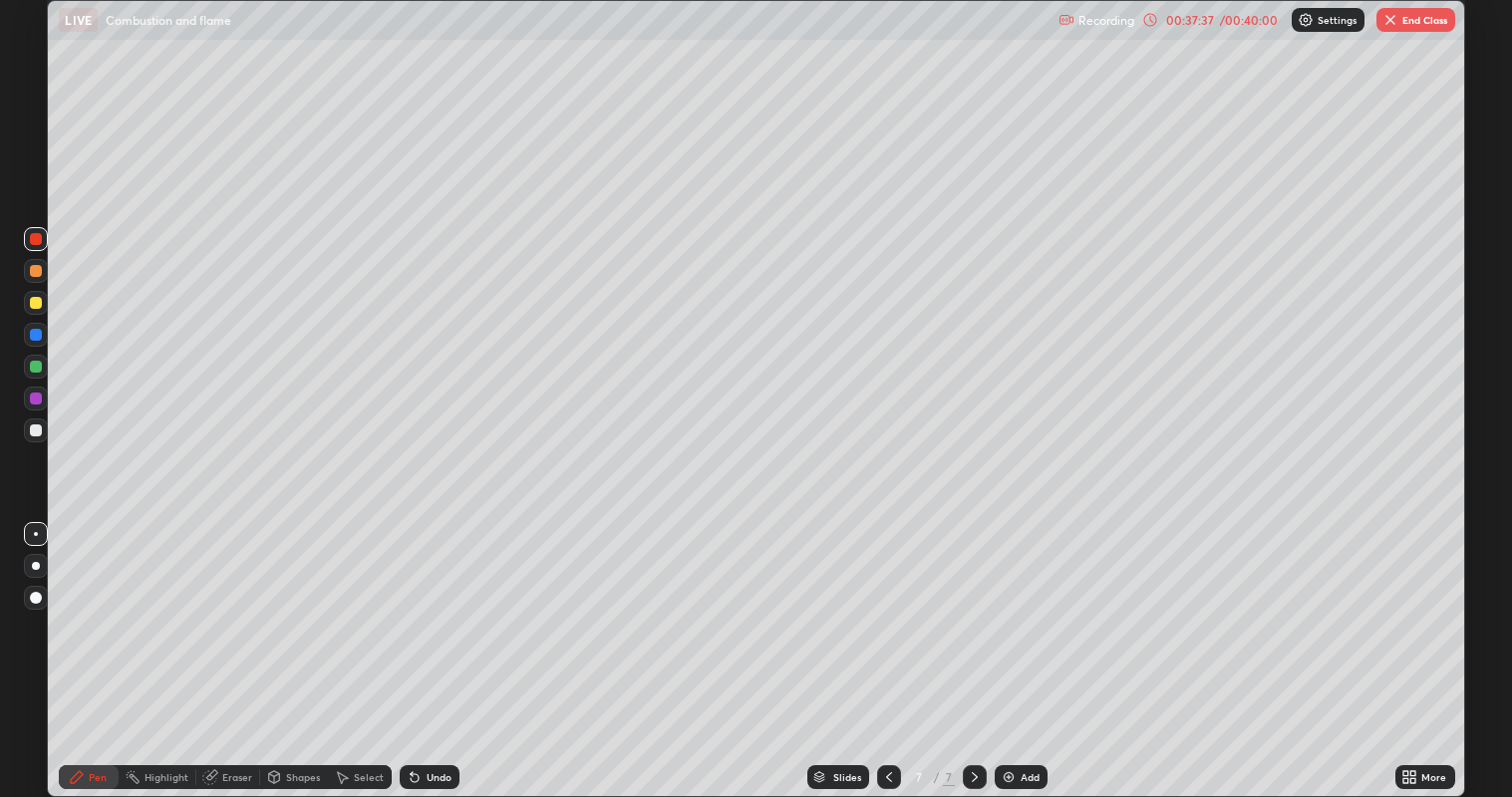 click at bounding box center [36, 271] 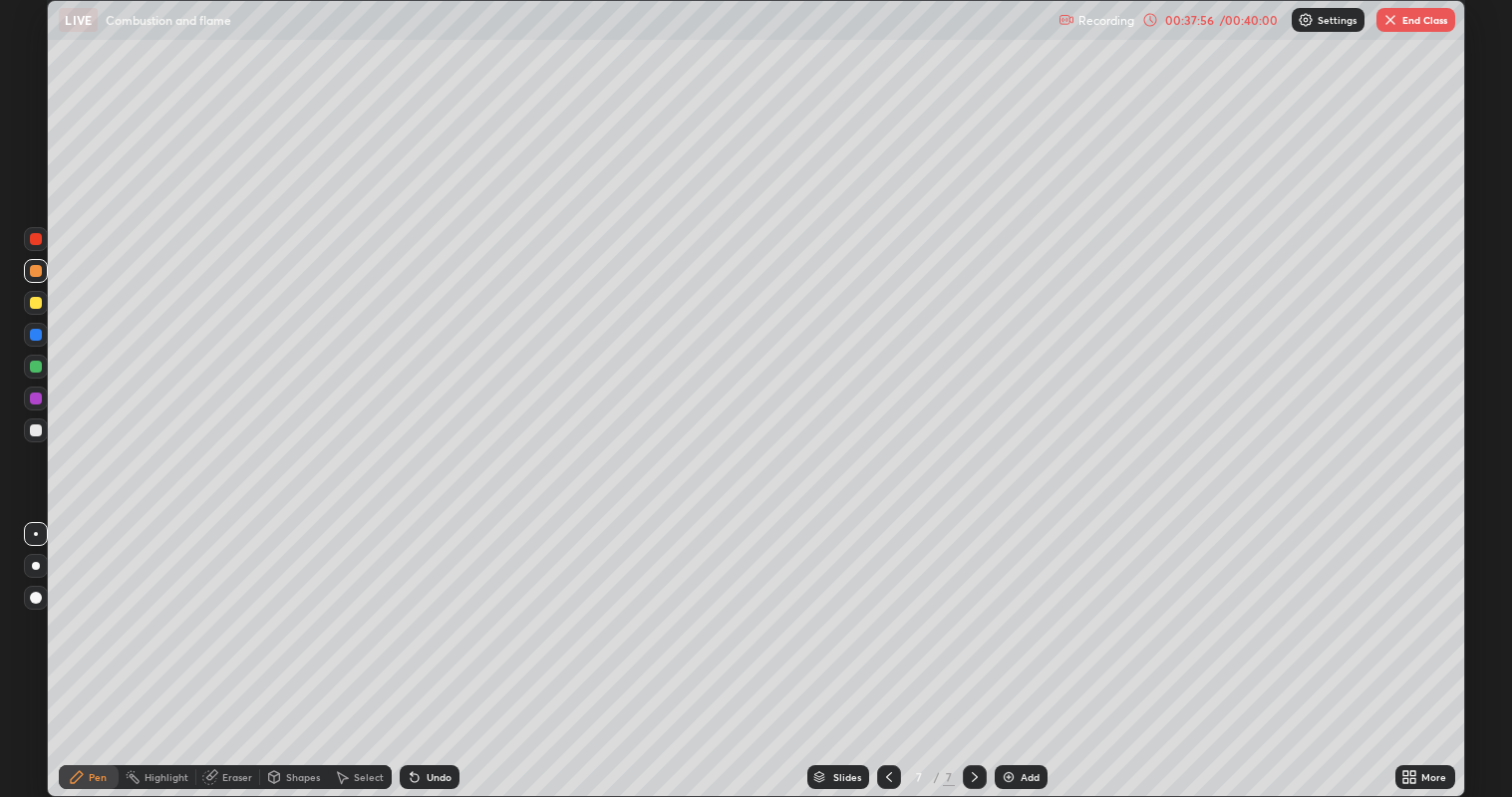 click at bounding box center [36, 335] 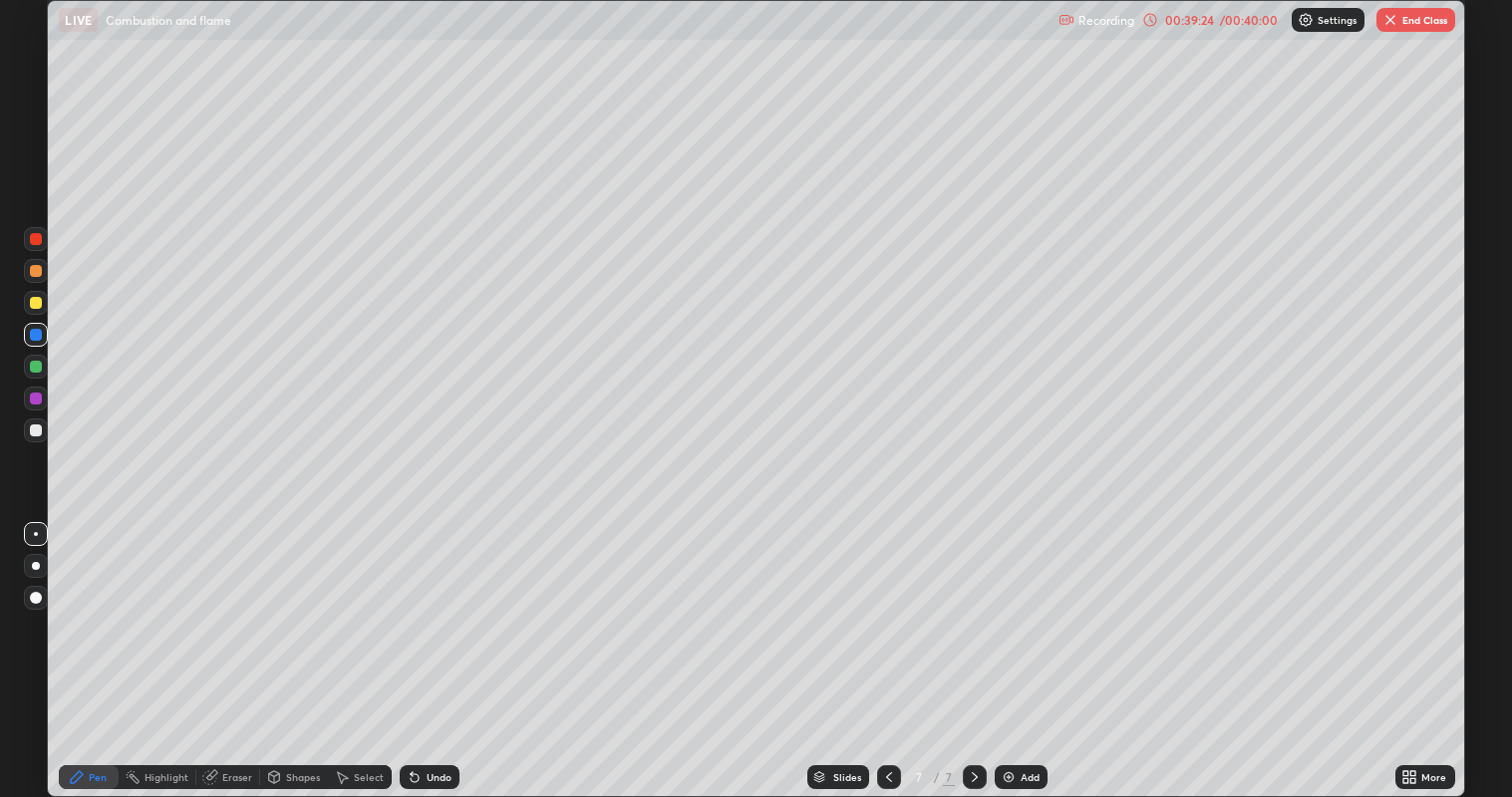click at bounding box center [889, 777] 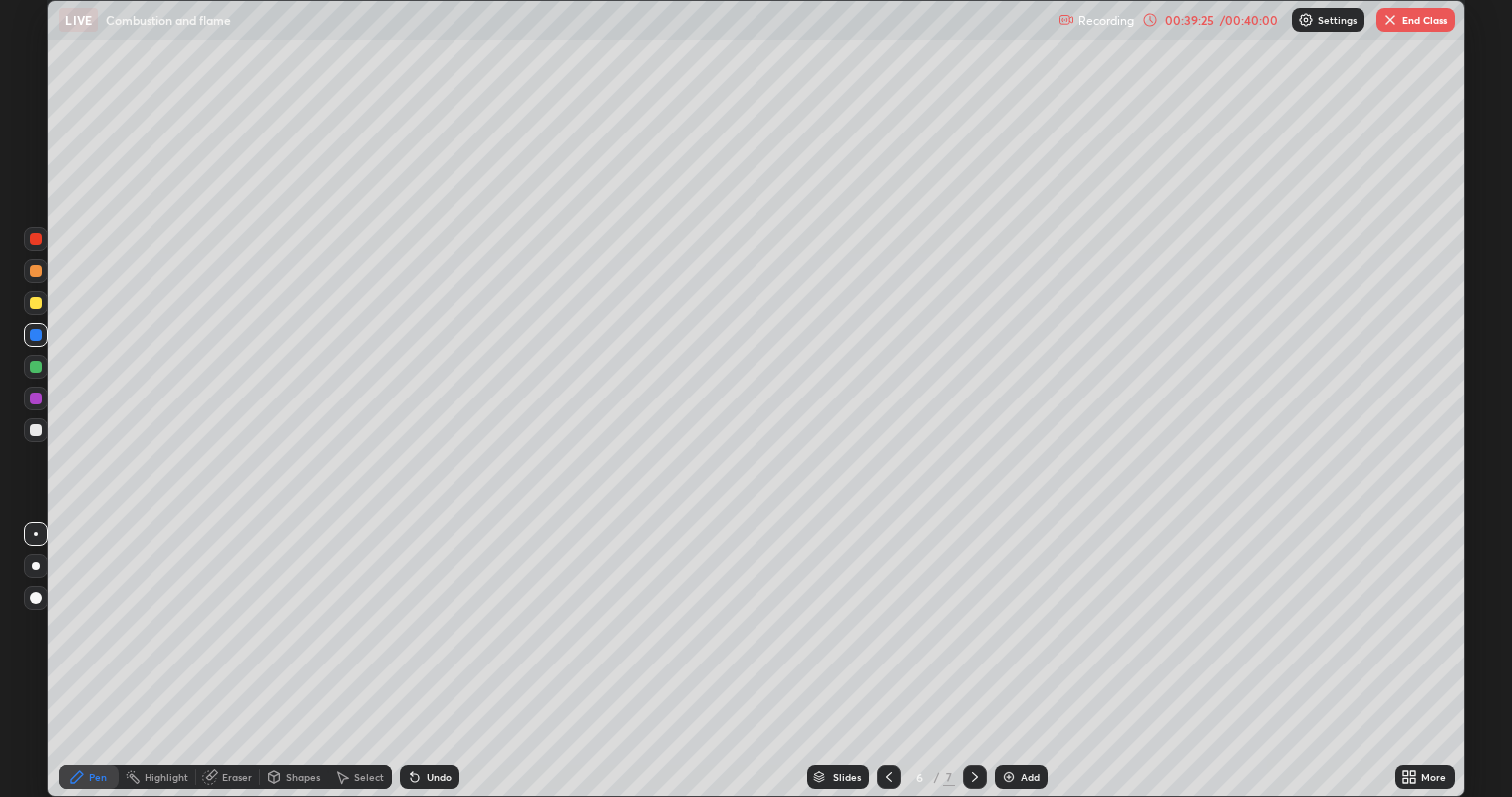 click 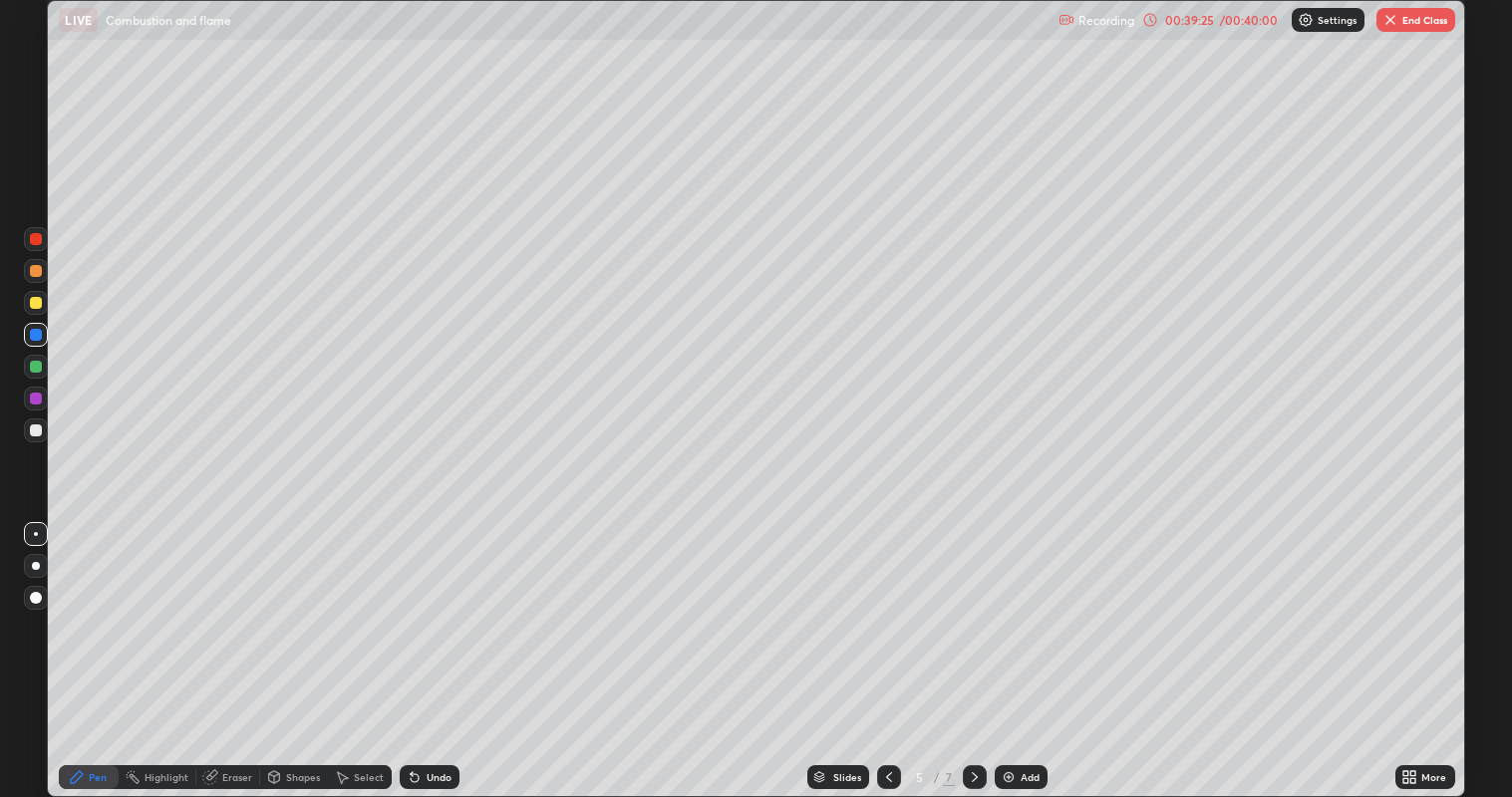 click 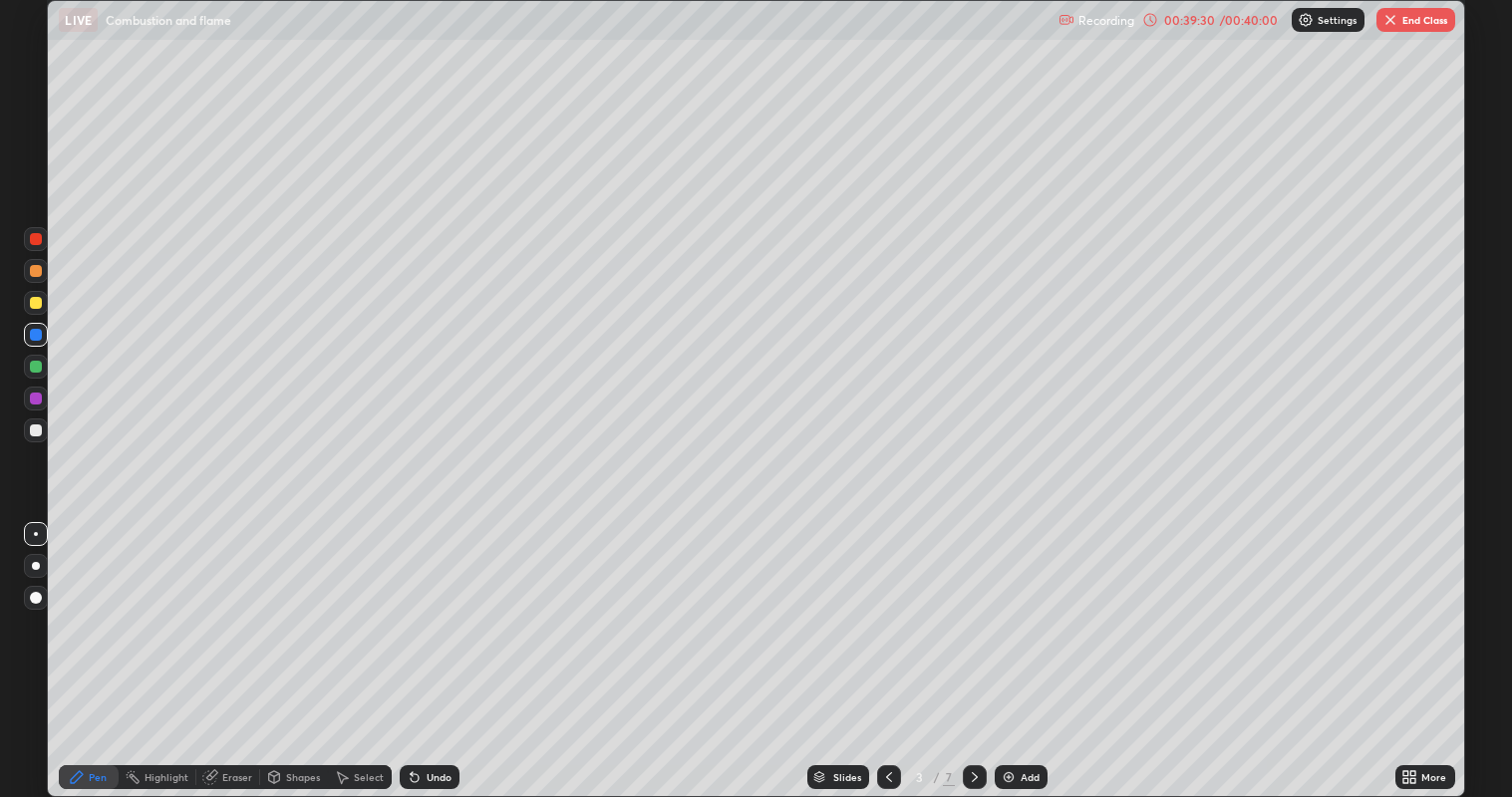 click 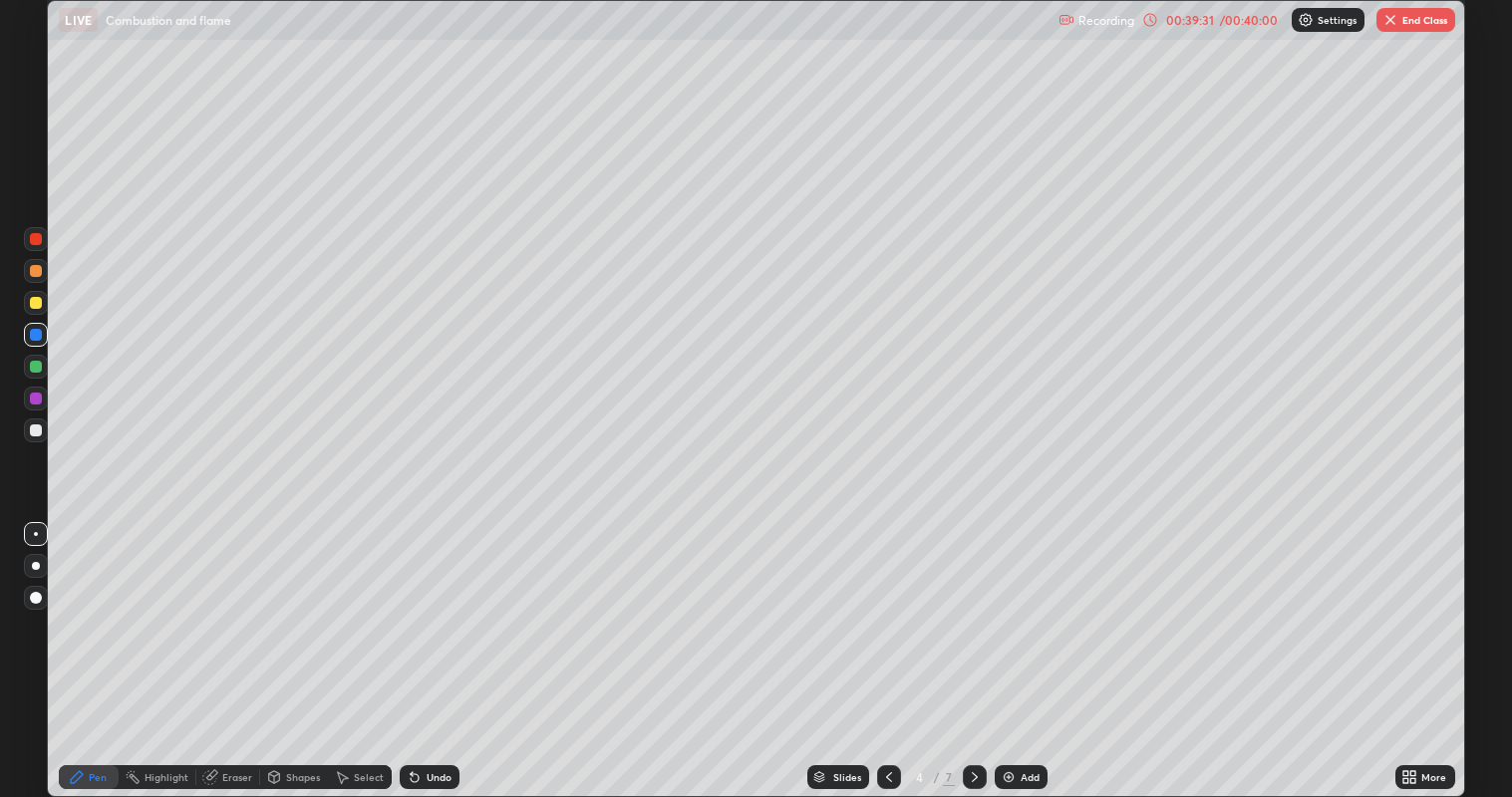 click 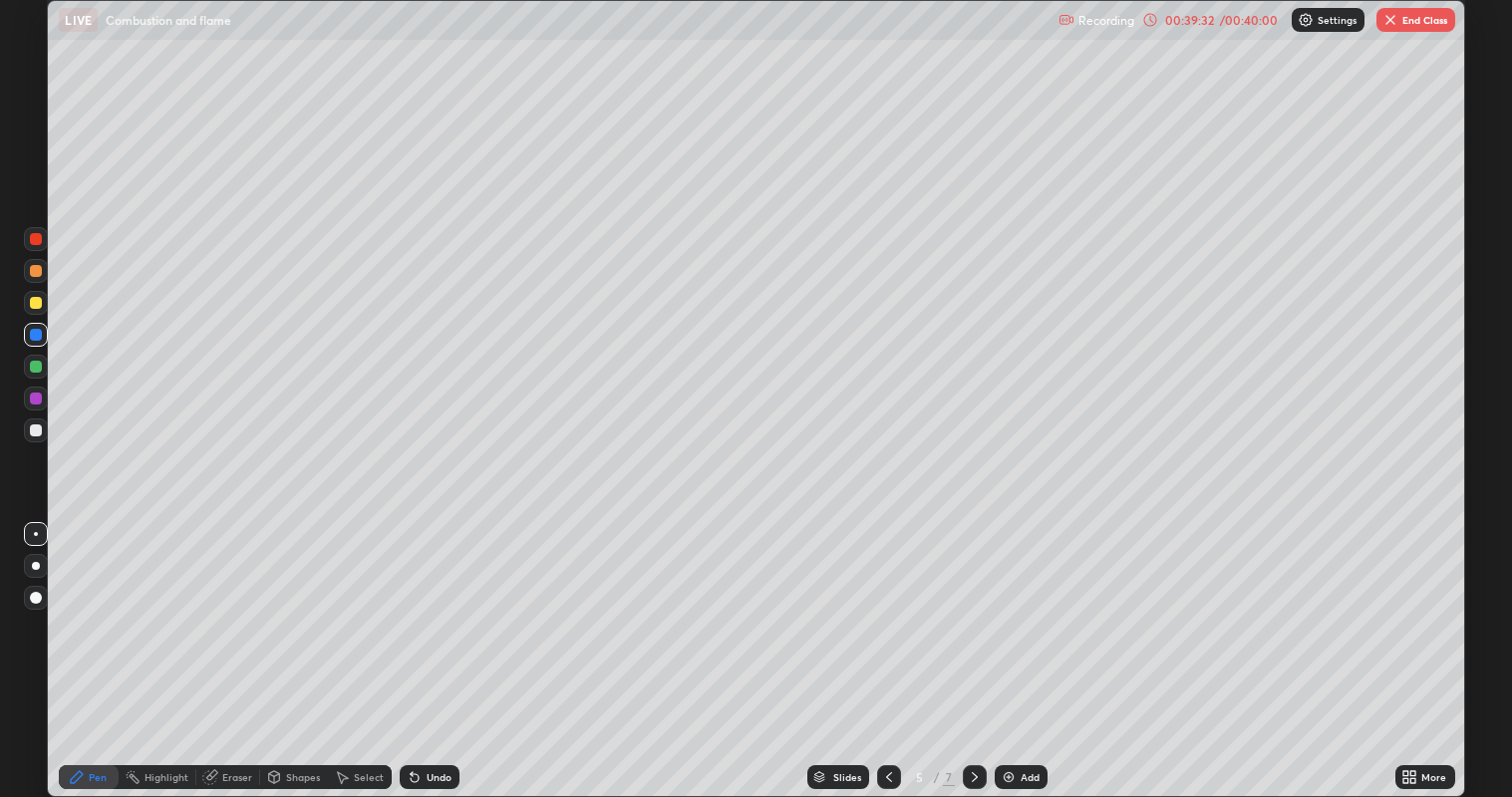 click 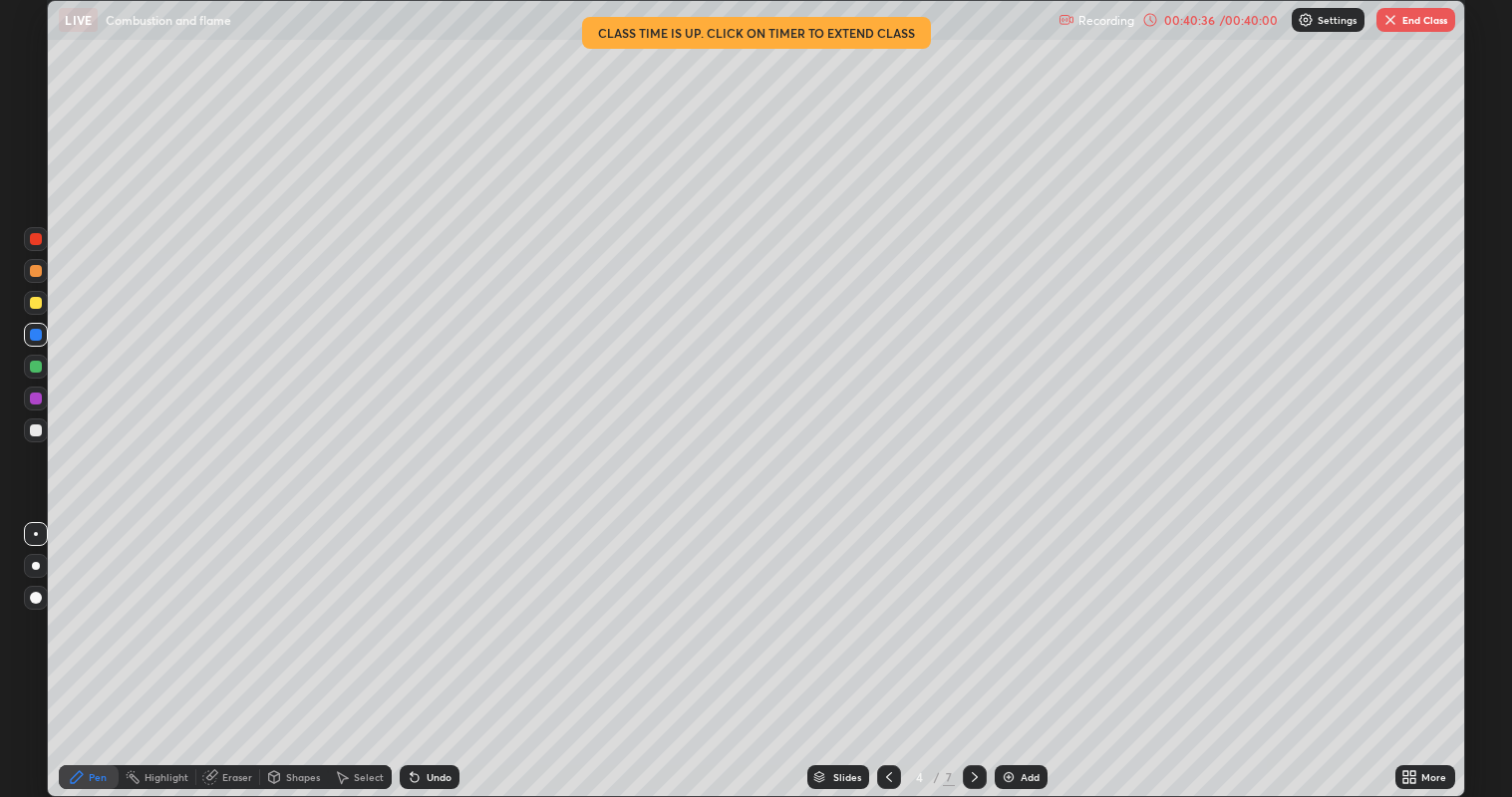 click 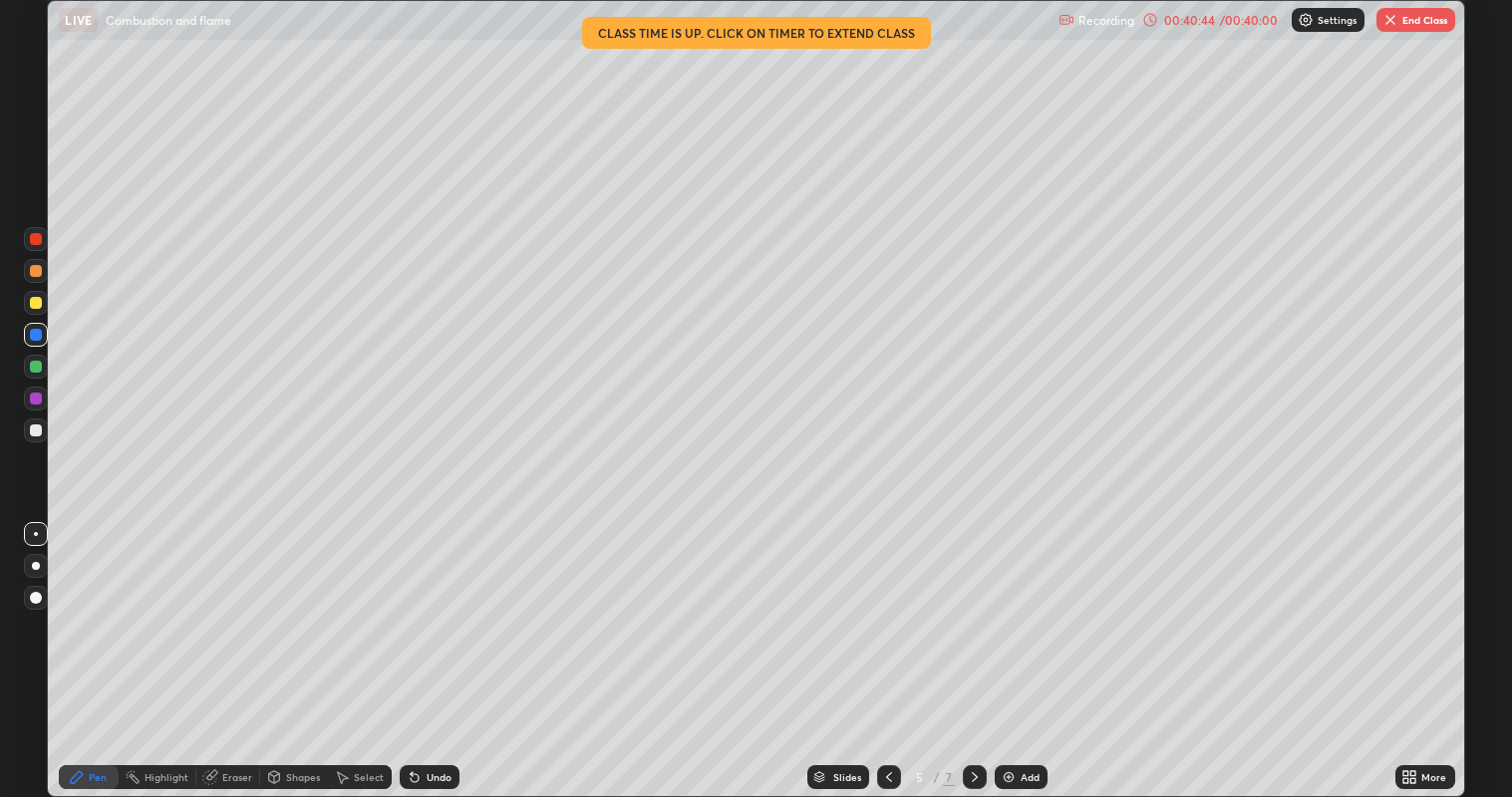 click 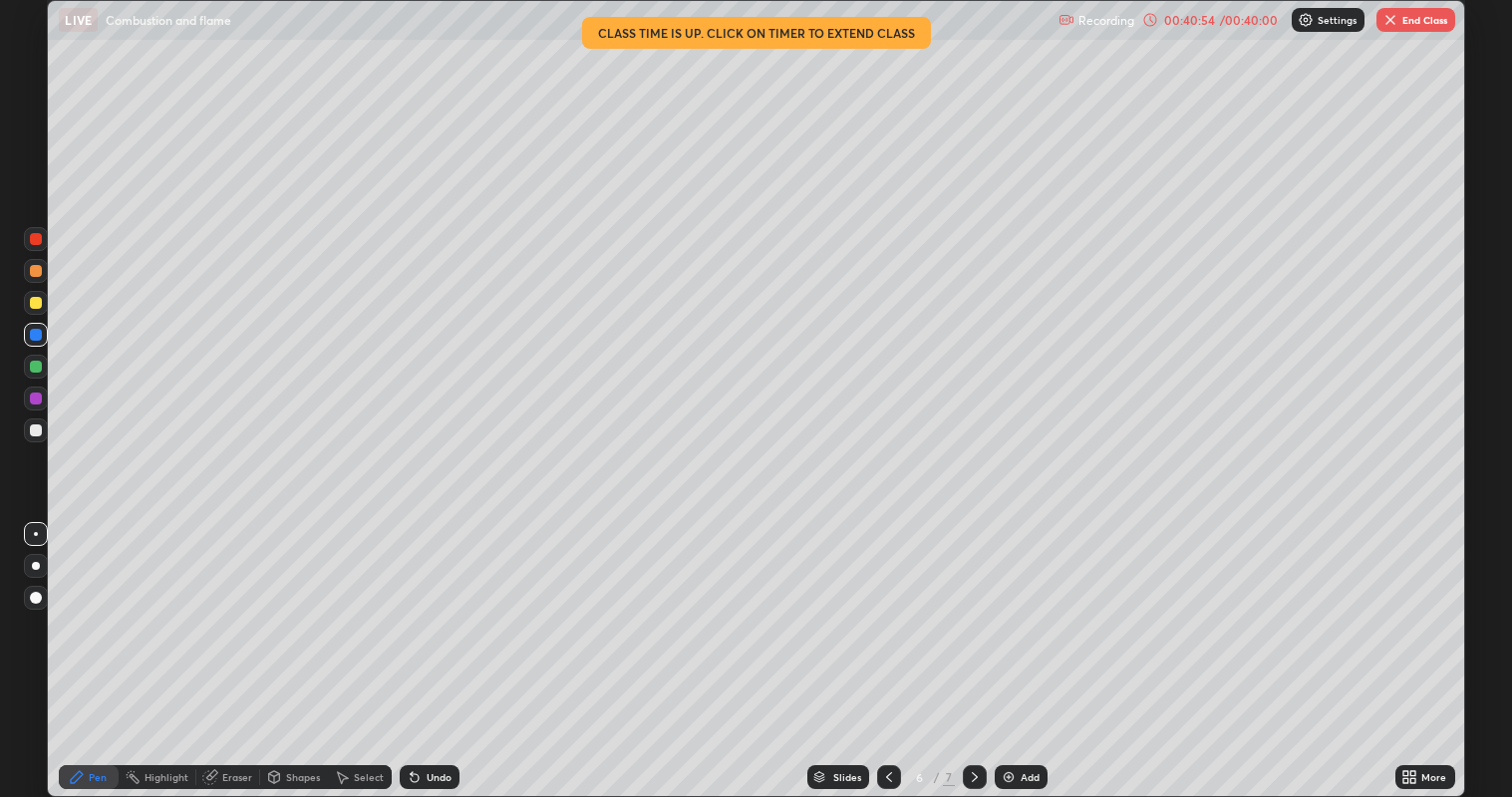 click 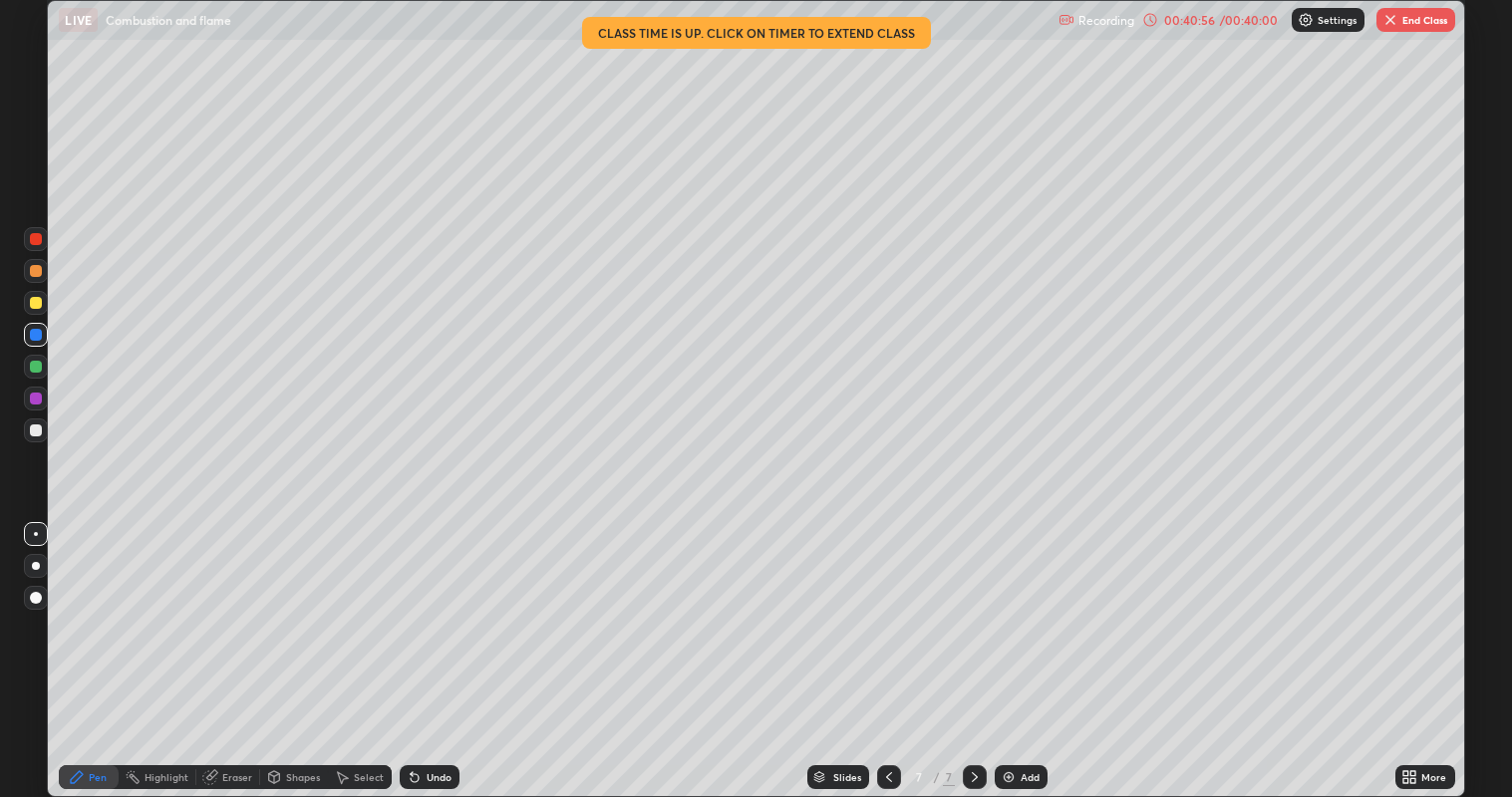 click 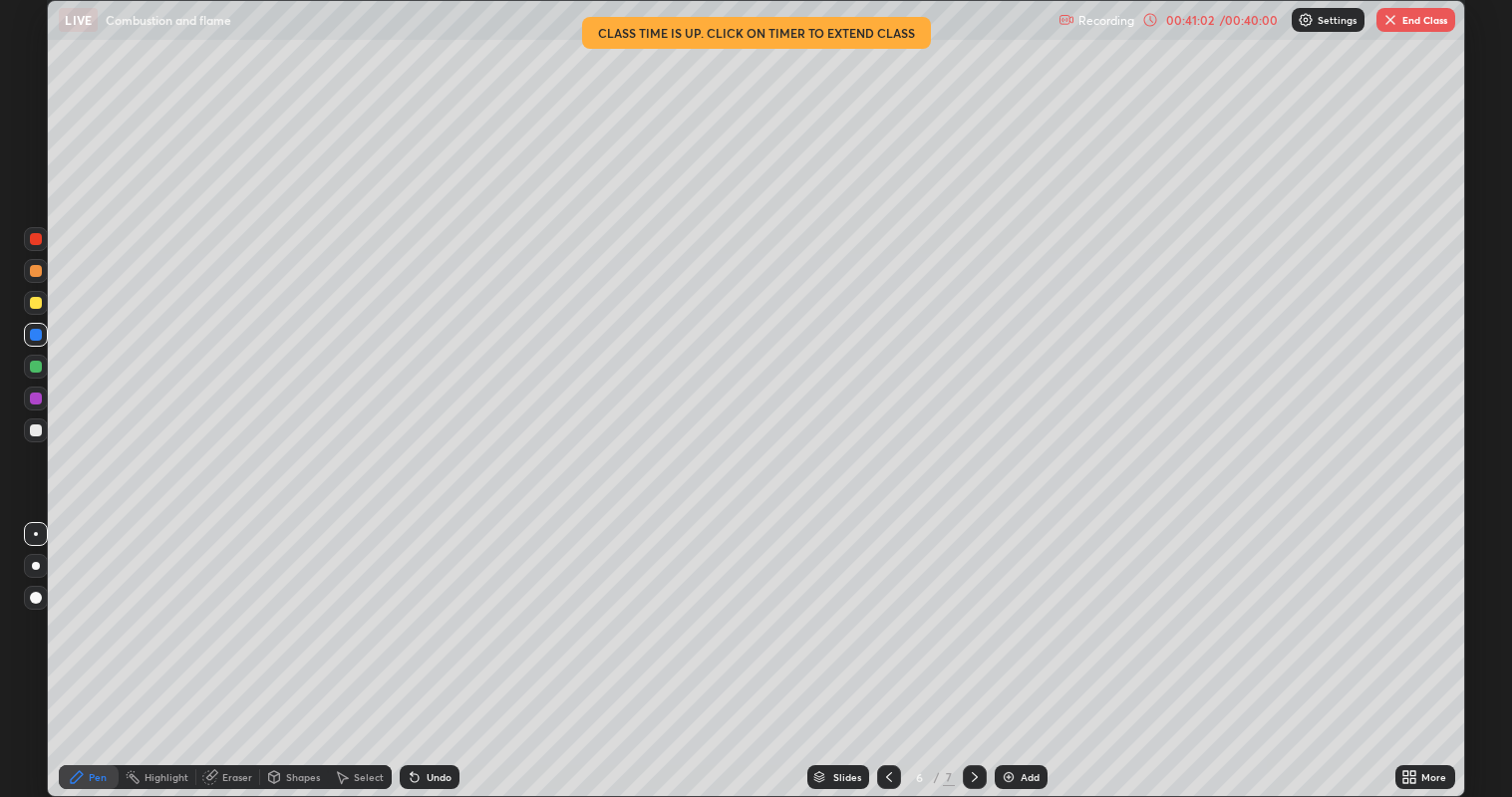 click on "End Class" at bounding box center [1415, 20] 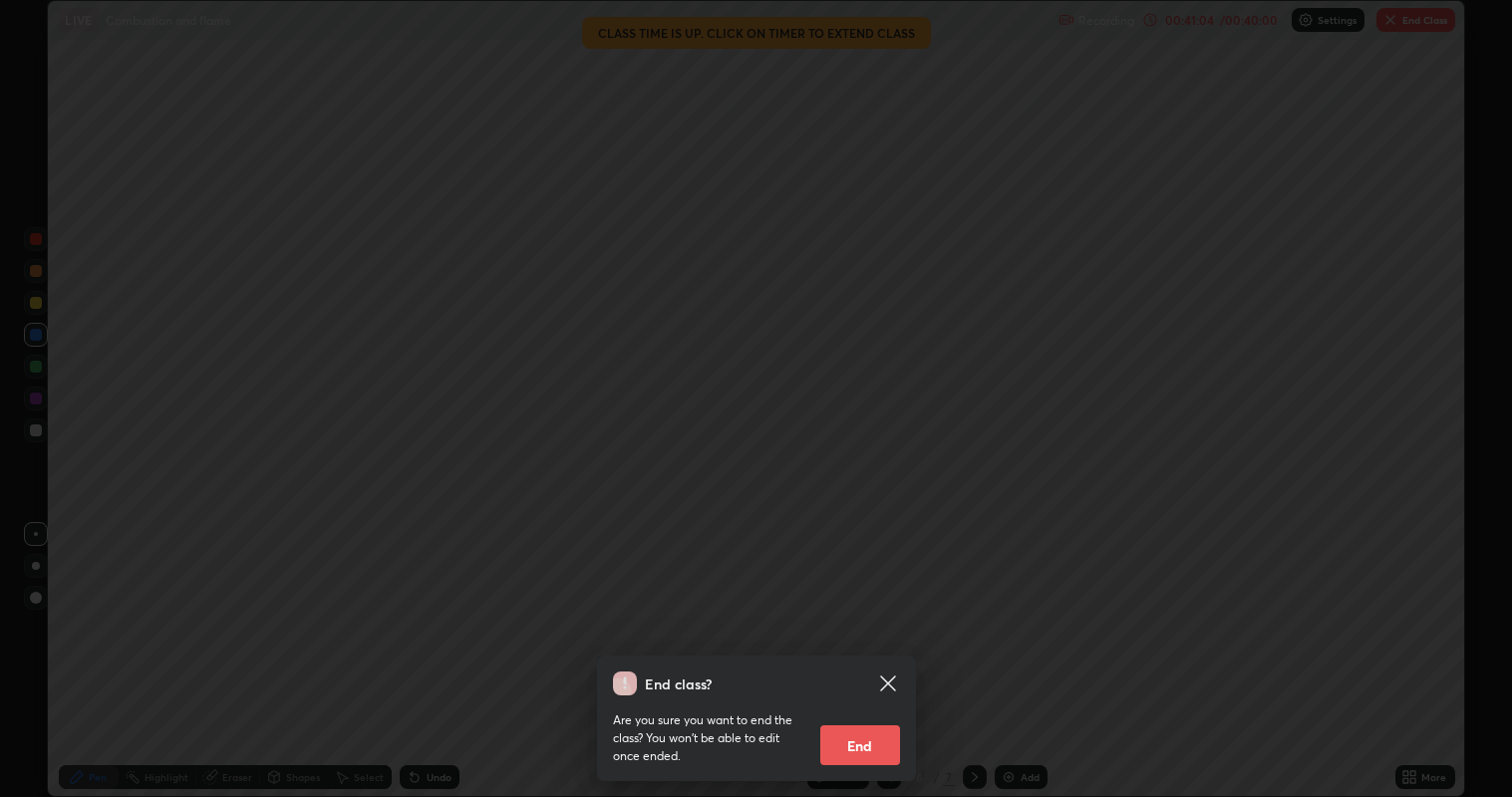 click on "End" at bounding box center (860, 745) 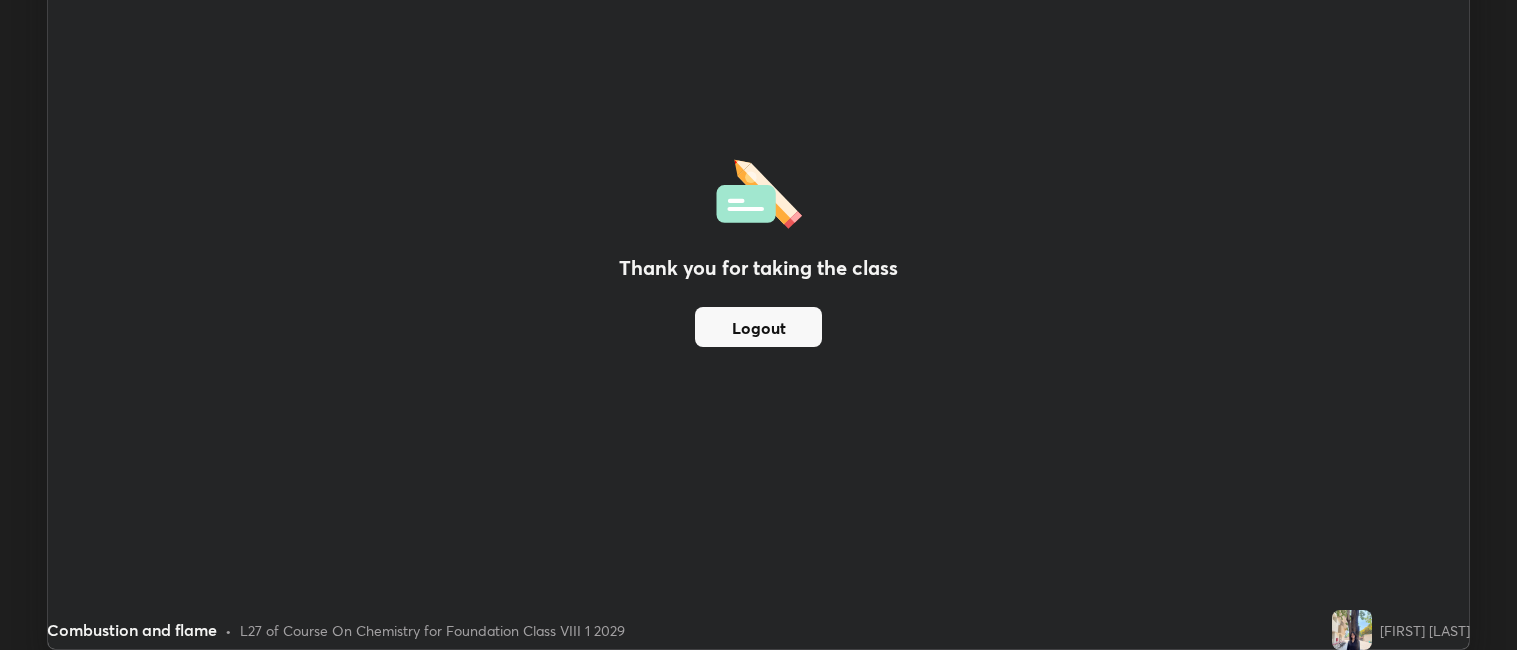 scroll, scrollTop: 650, scrollLeft: 1517, axis: both 